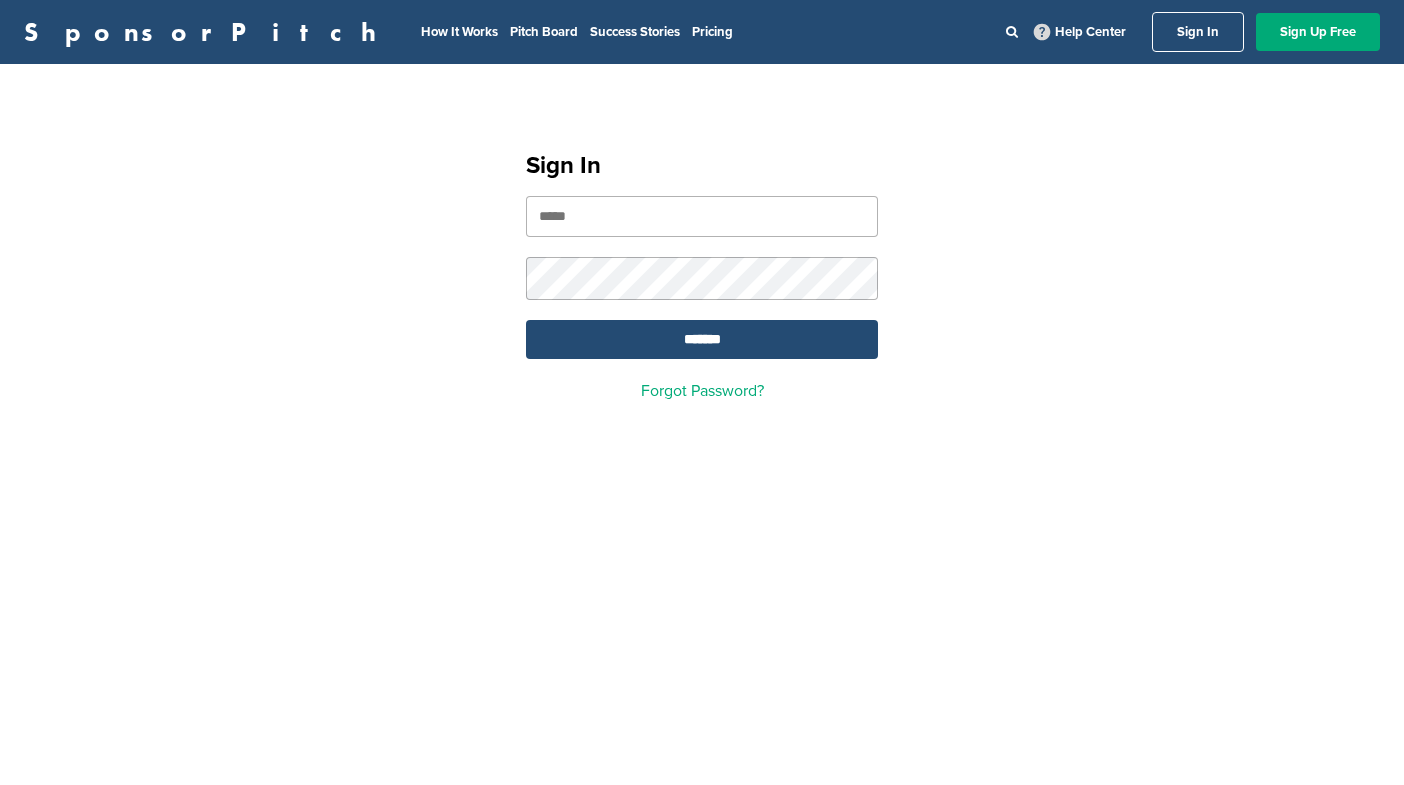 scroll, scrollTop: 0, scrollLeft: 0, axis: both 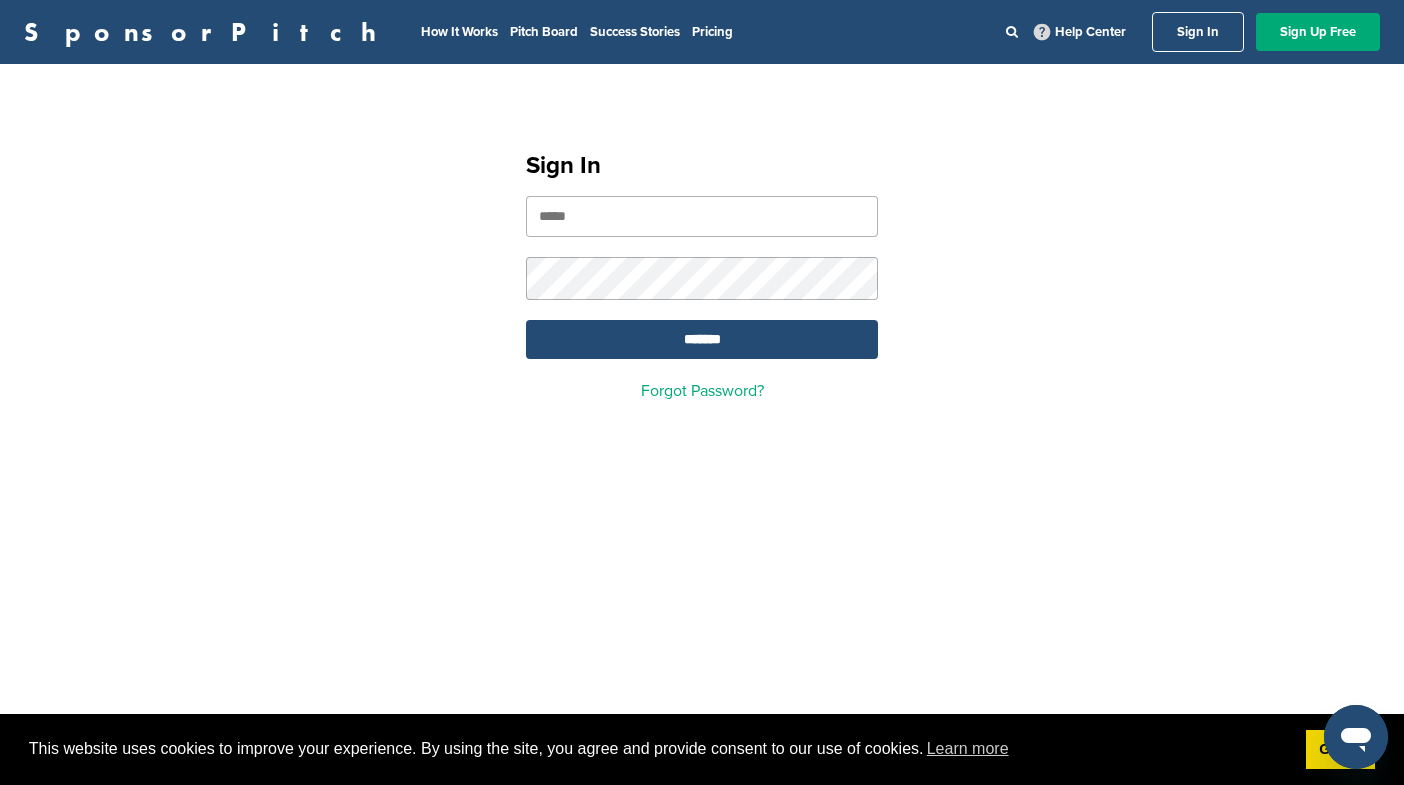 type on "**********" 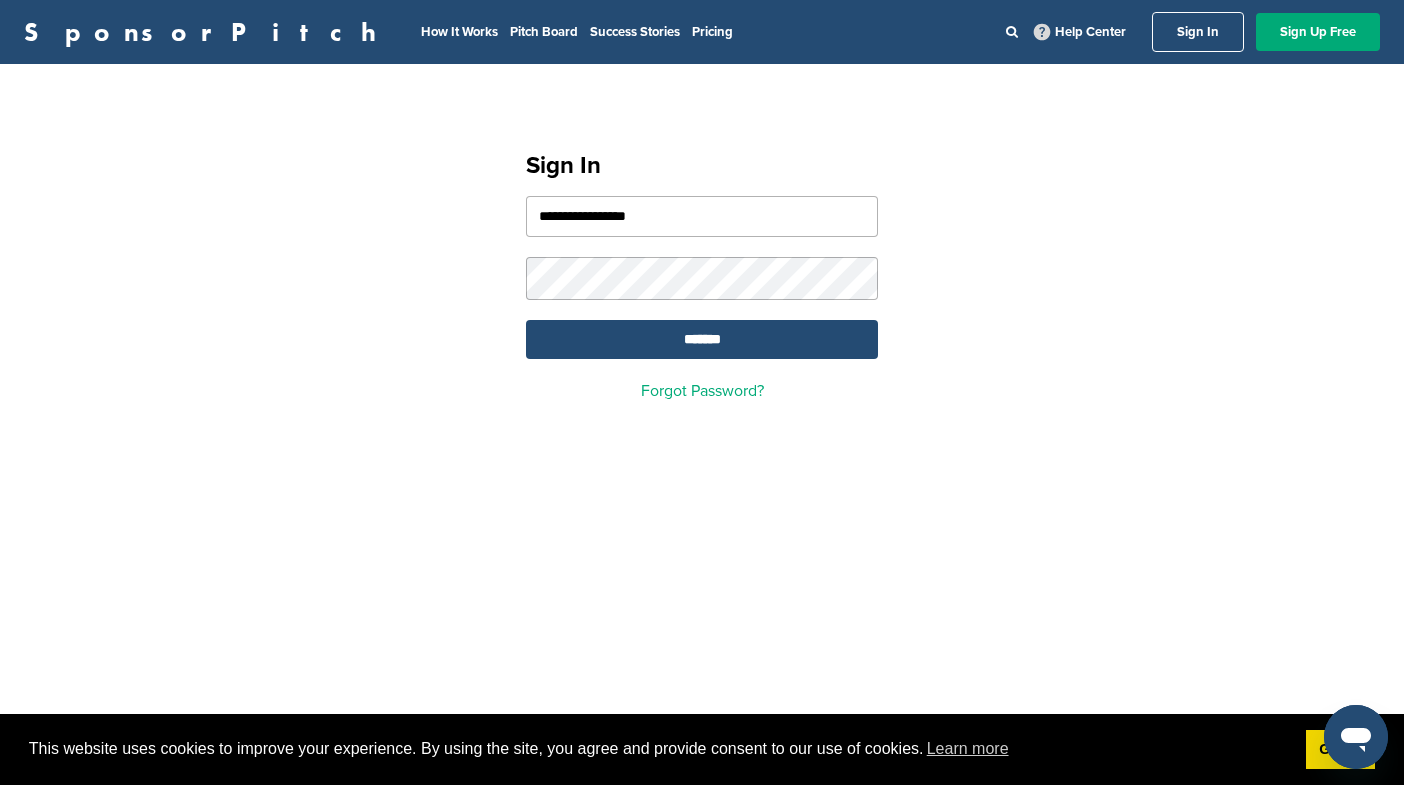 click on "*******" at bounding box center [702, 339] 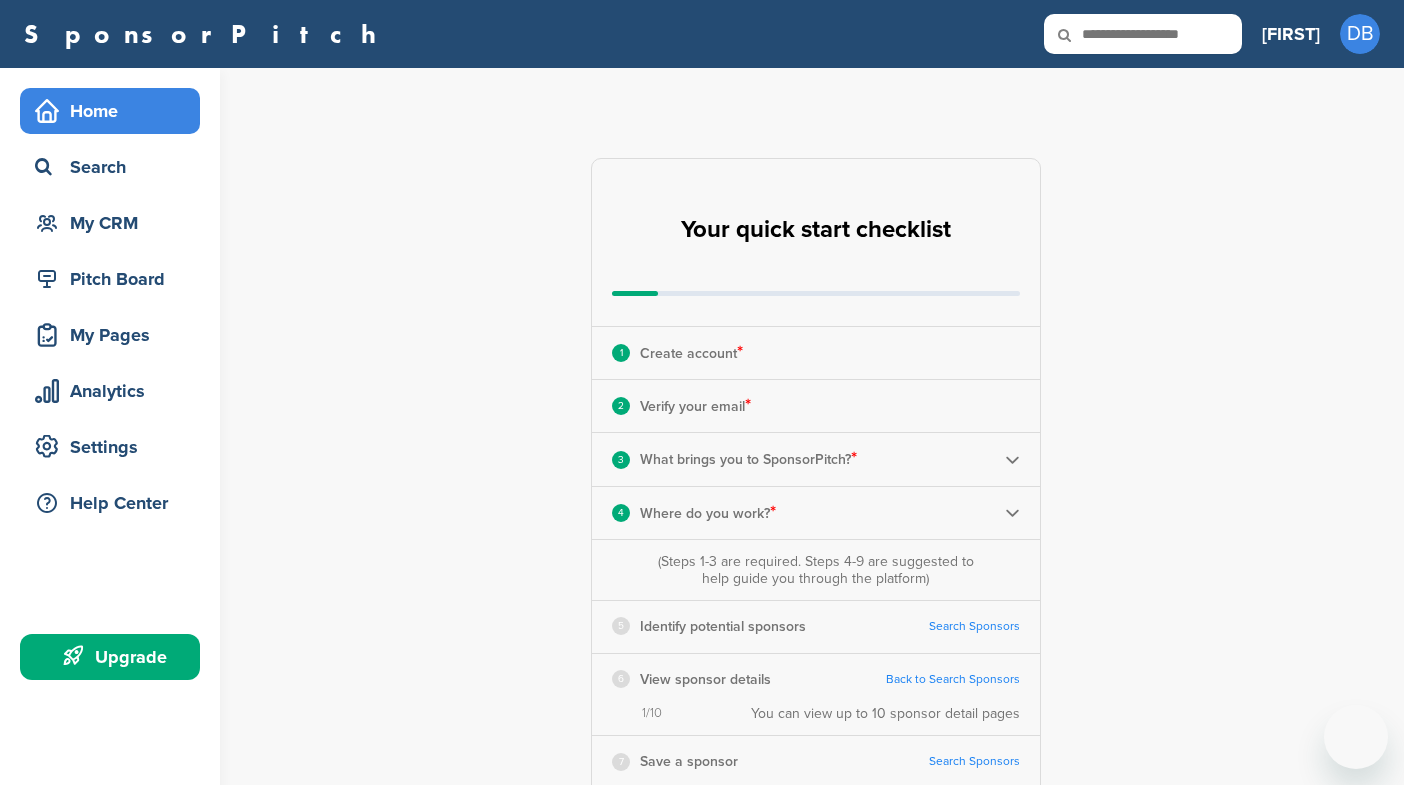 scroll, scrollTop: 0, scrollLeft: 0, axis: both 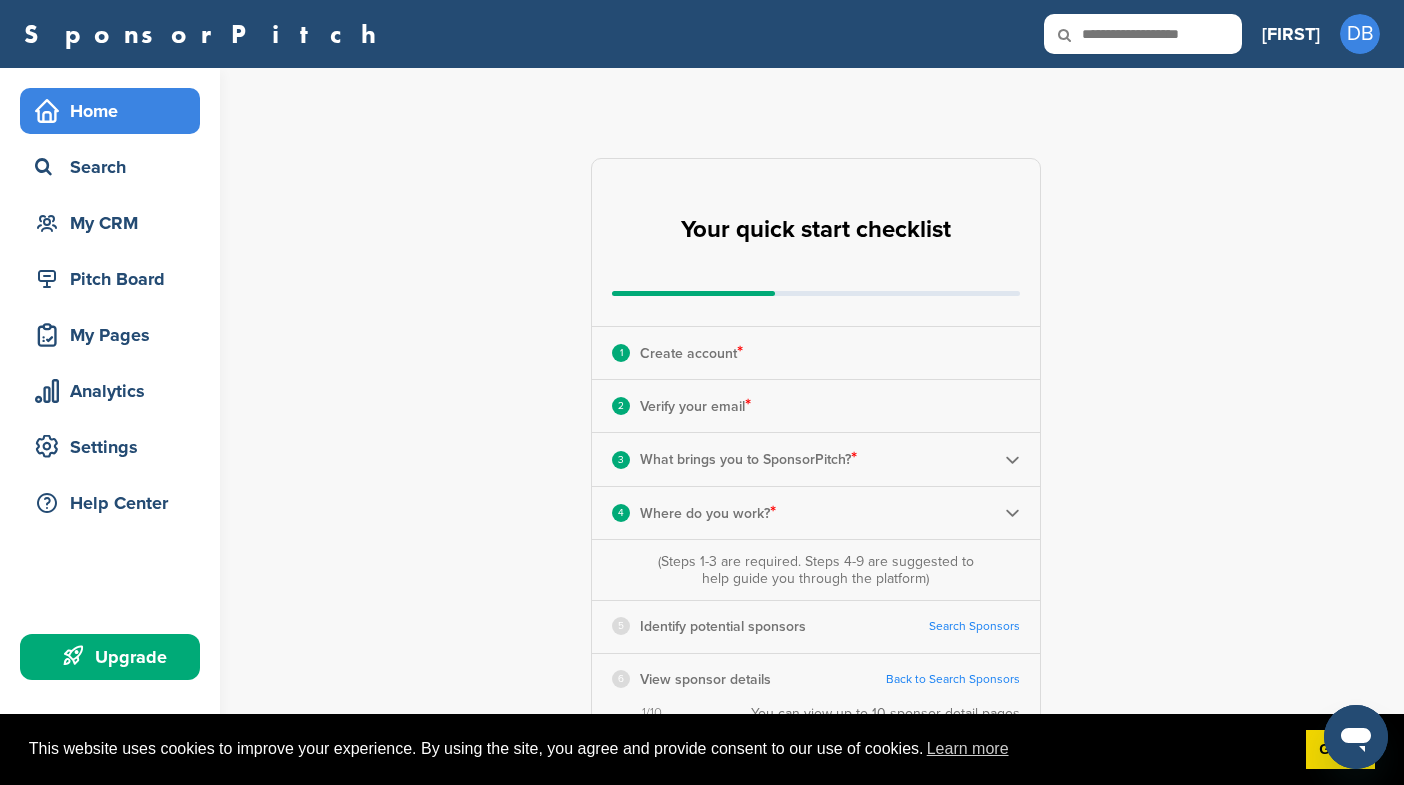click on "Home" at bounding box center (115, 111) 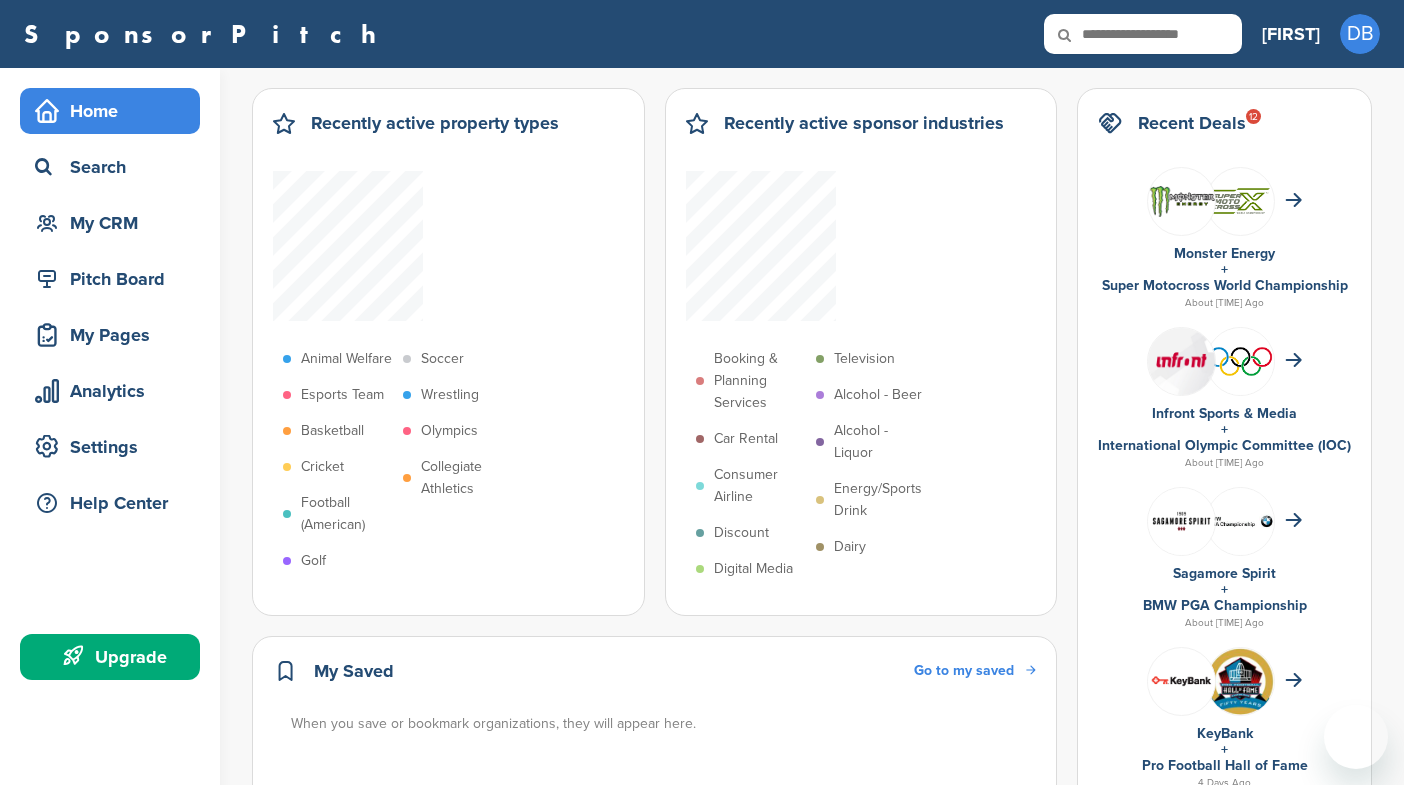 scroll, scrollTop: 590, scrollLeft: 0, axis: vertical 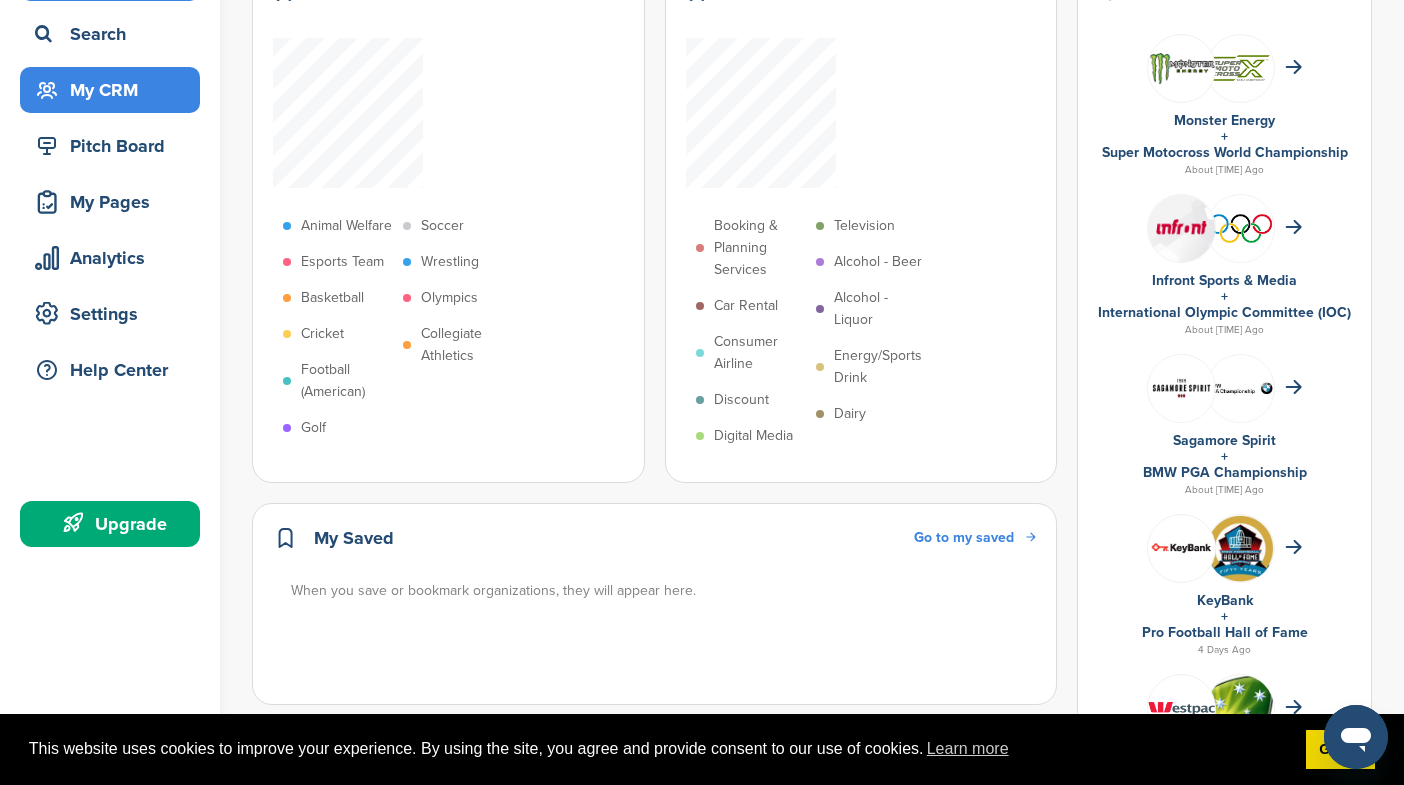 click on "My CRM" at bounding box center [115, 90] 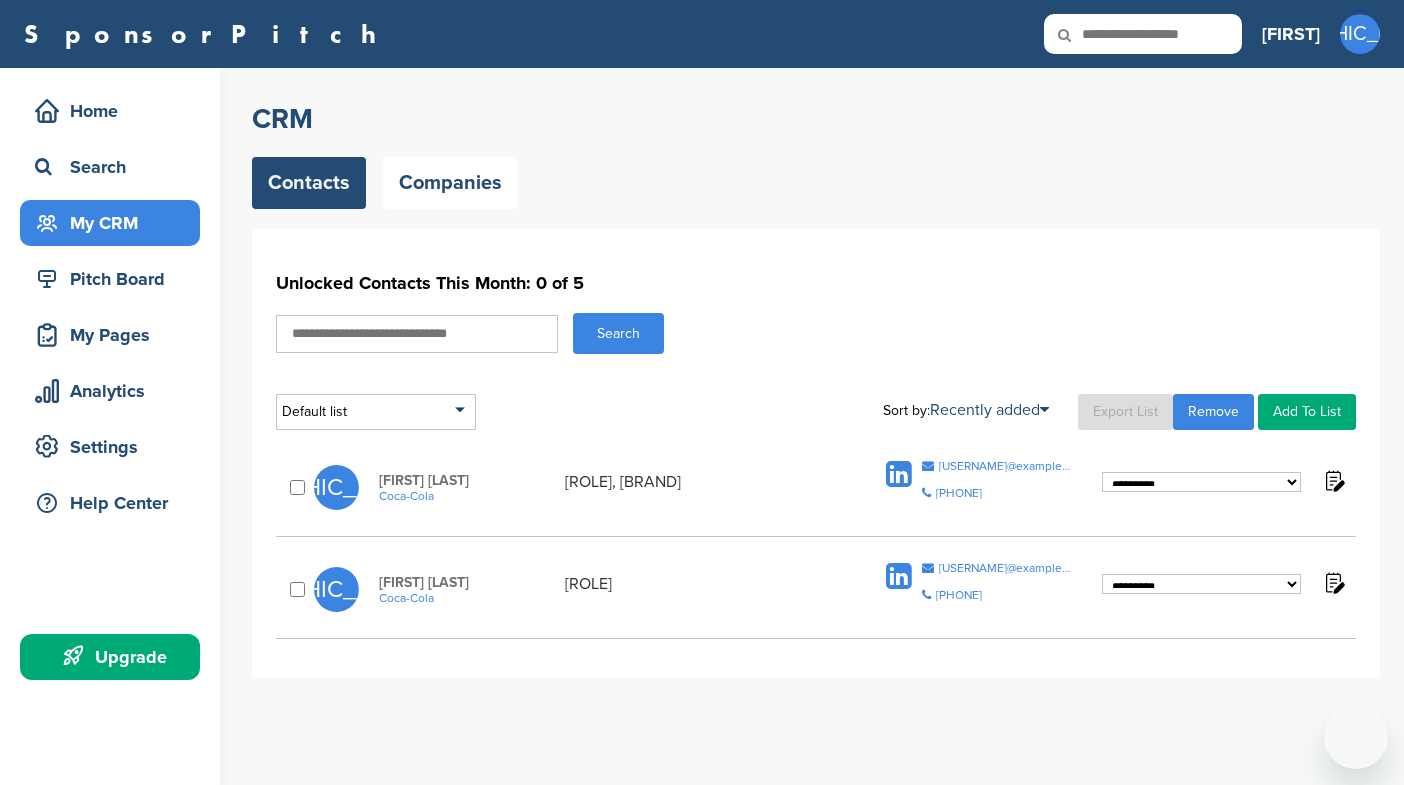 scroll, scrollTop: 0, scrollLeft: 0, axis: both 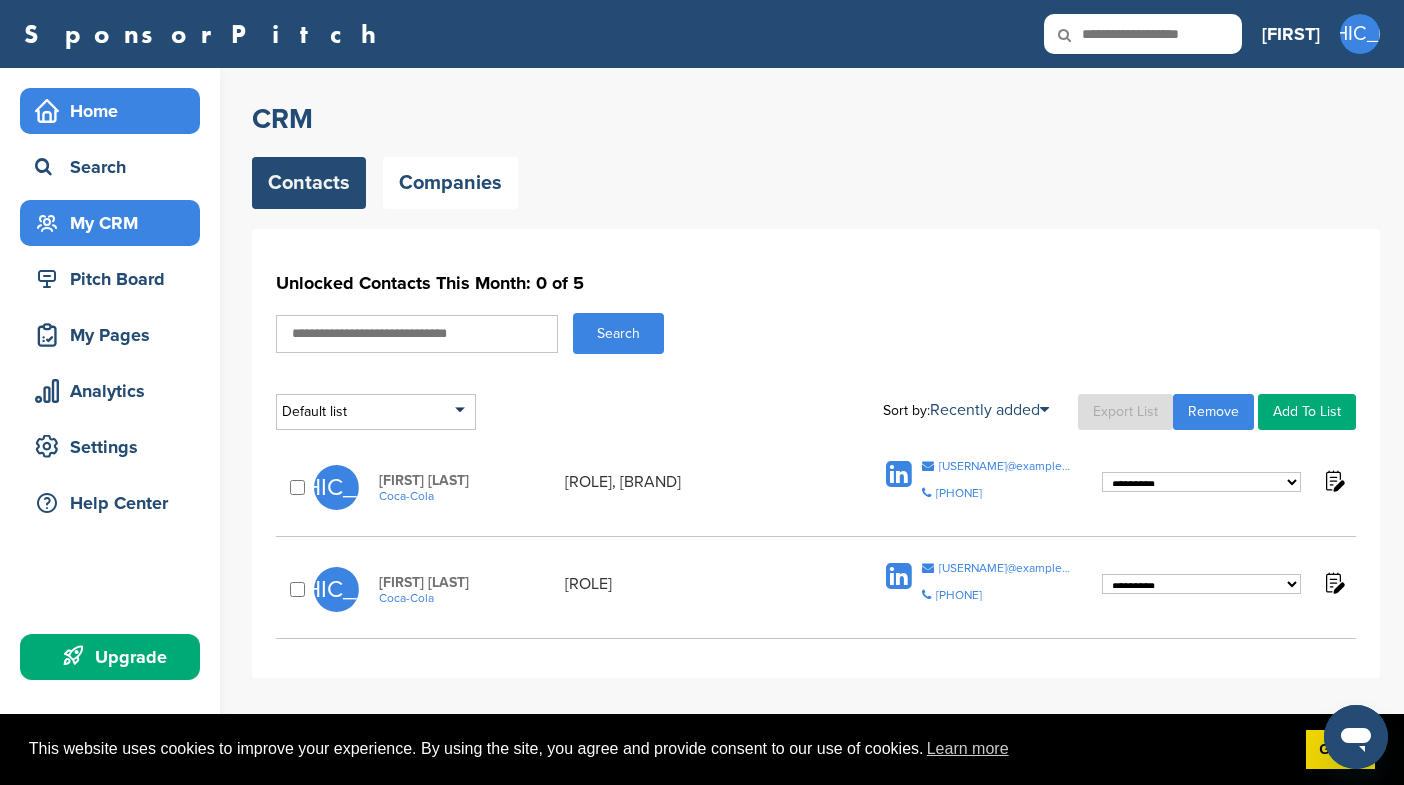 click on "Home" at bounding box center [115, 111] 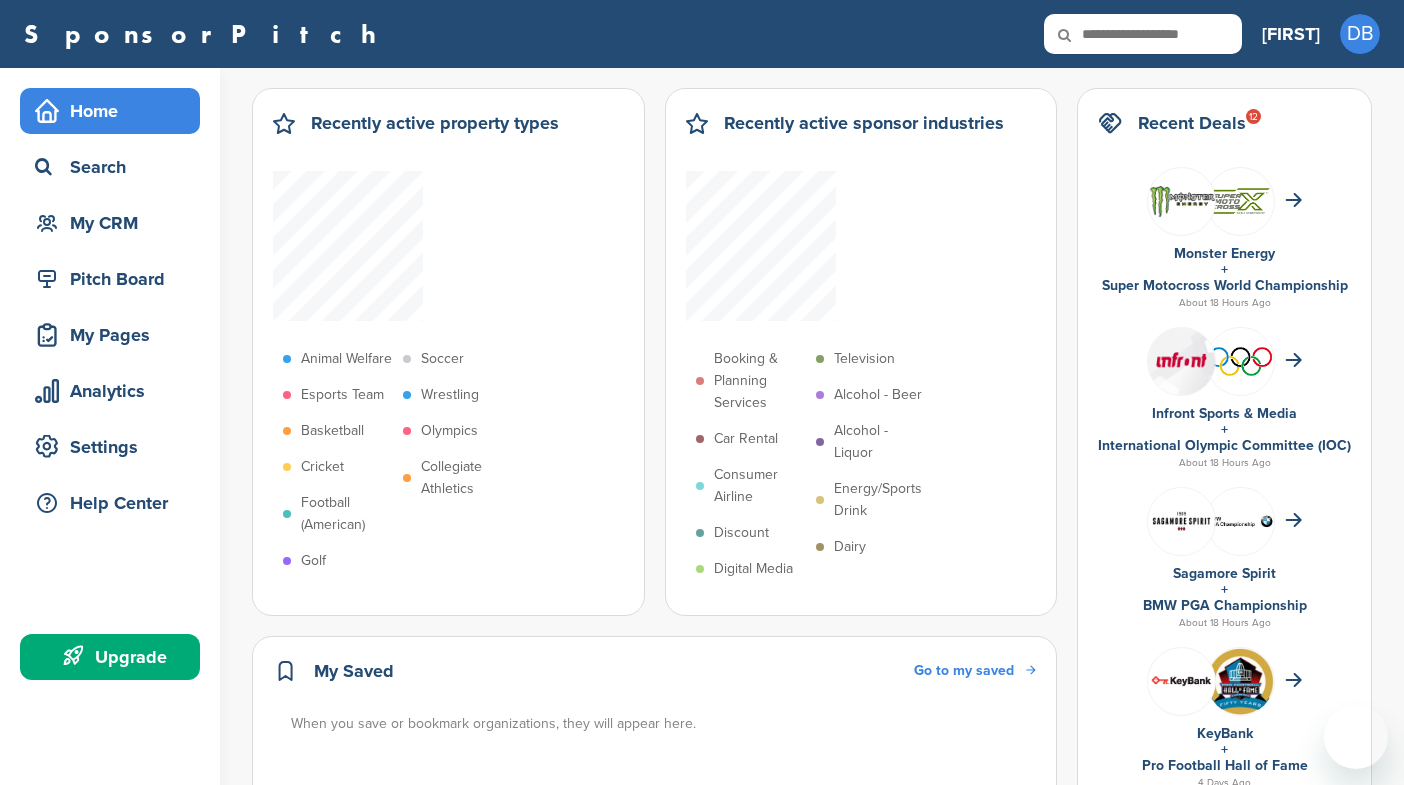 scroll, scrollTop: 0, scrollLeft: 0, axis: both 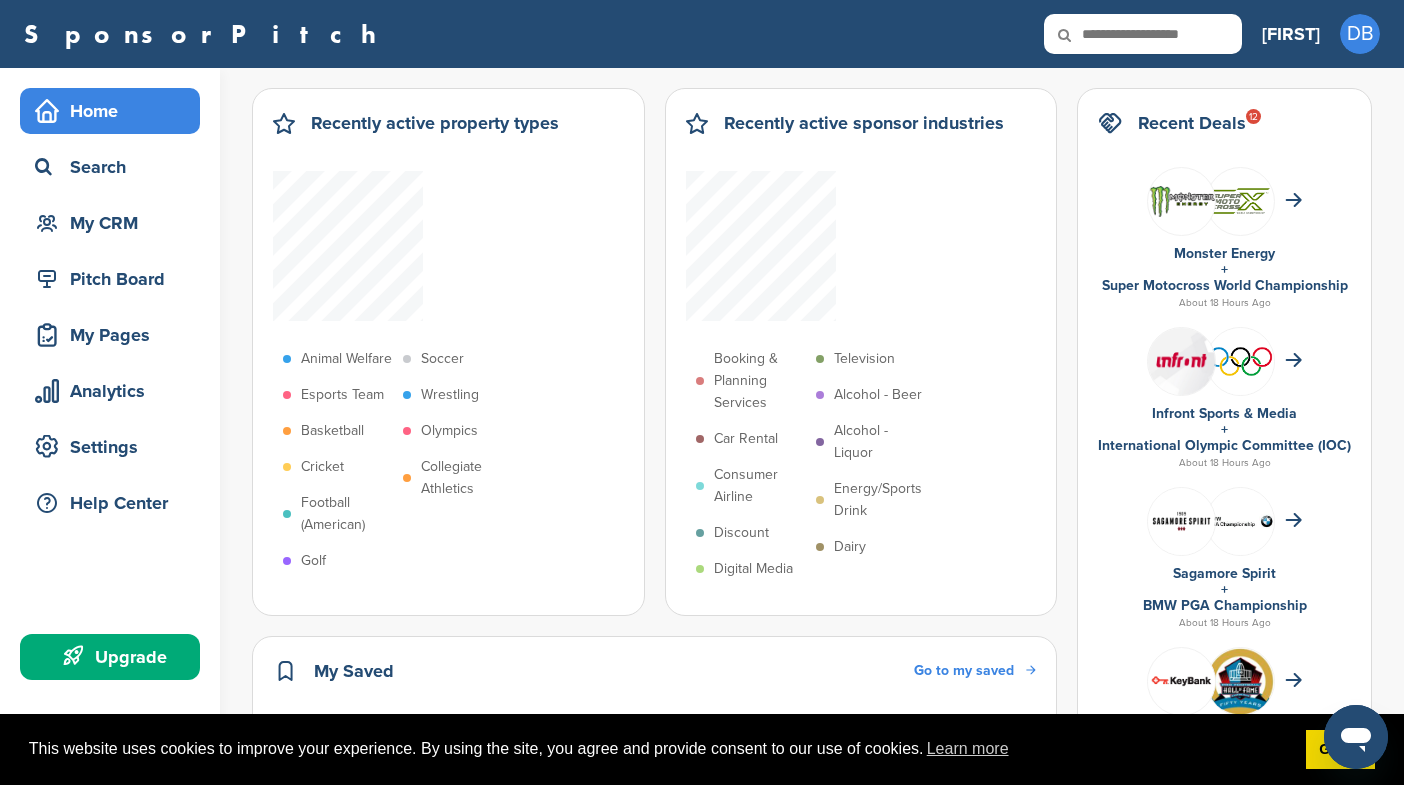 drag, startPoint x: 0, startPoint y: 0, endPoint x: 138, endPoint y: 29, distance: 141.01419 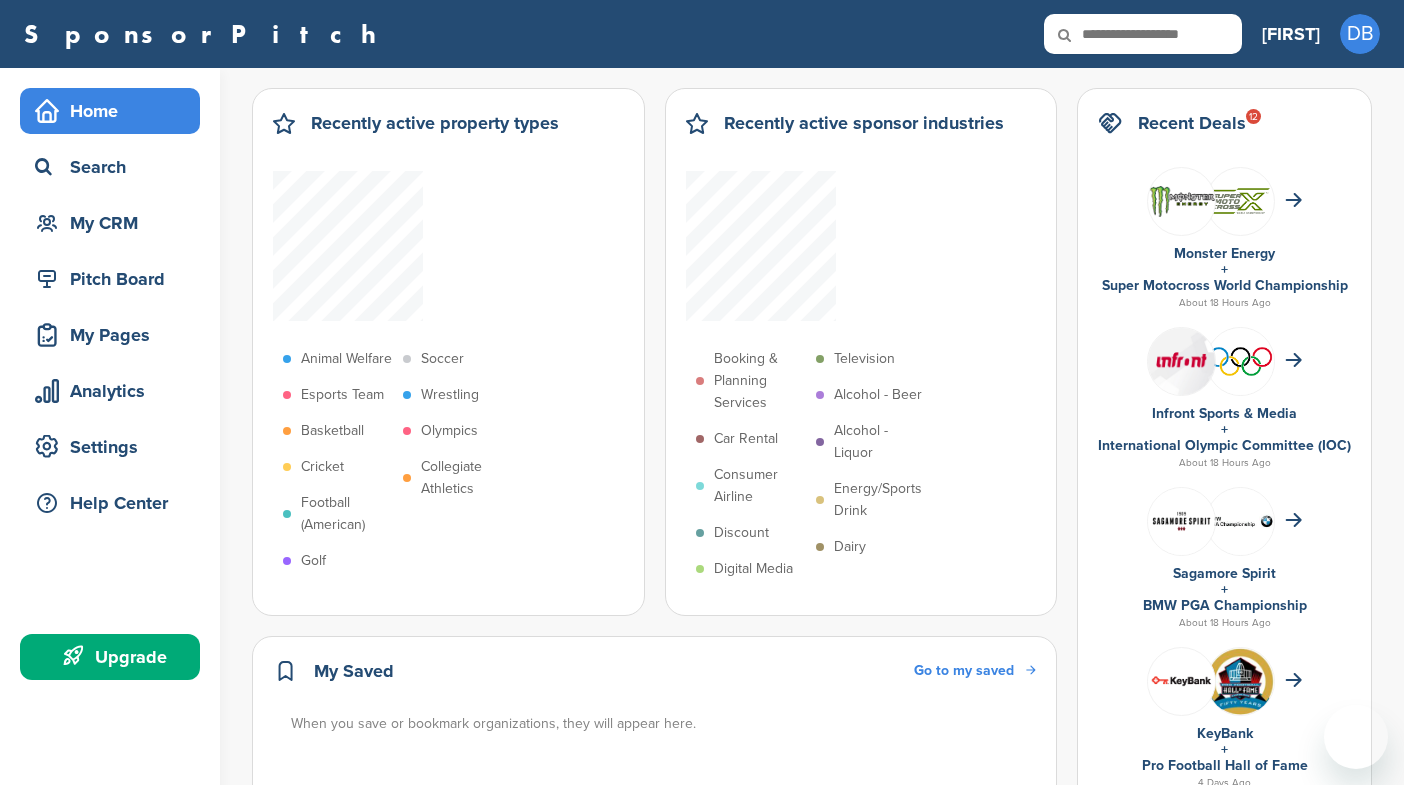 scroll, scrollTop: 0, scrollLeft: 0, axis: both 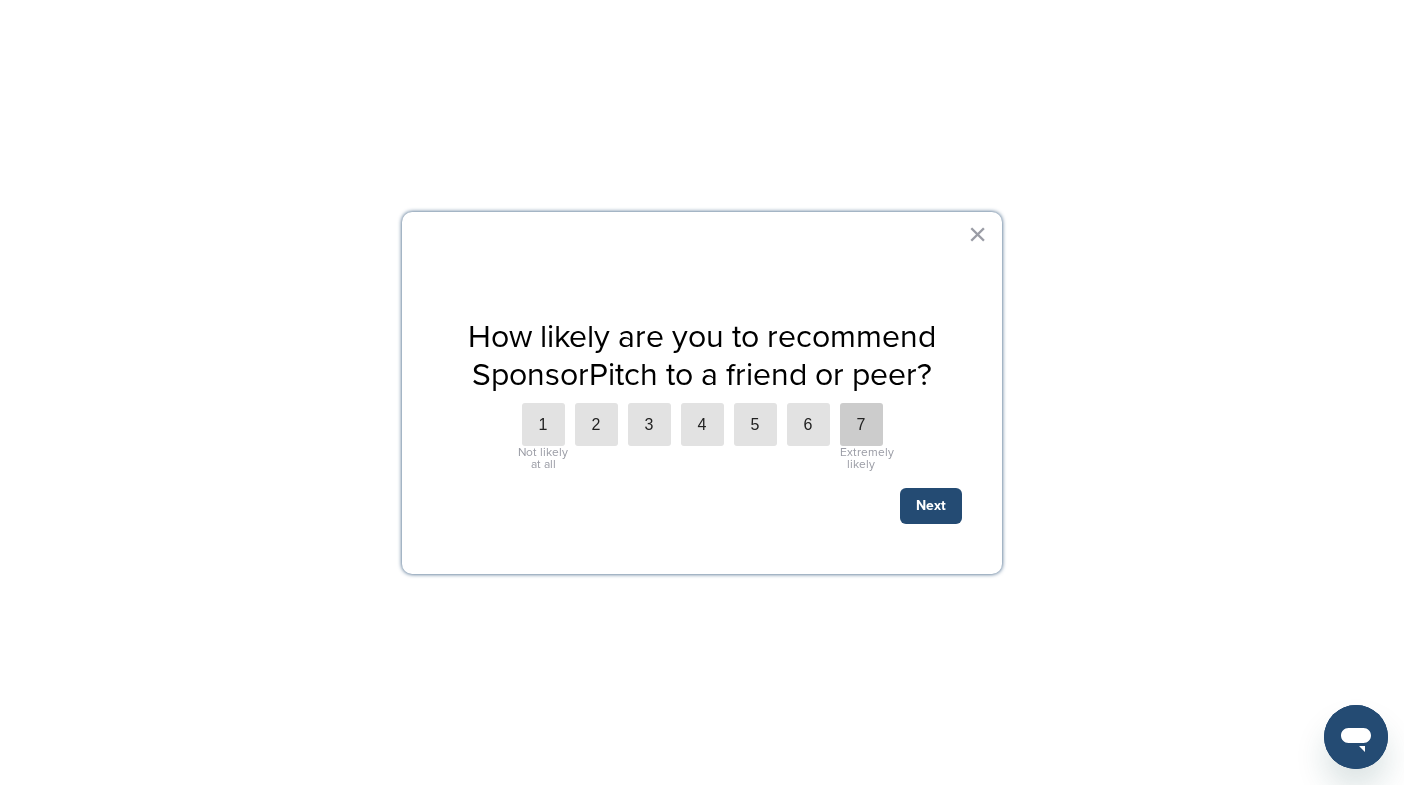 click on "7" at bounding box center (861, 424) 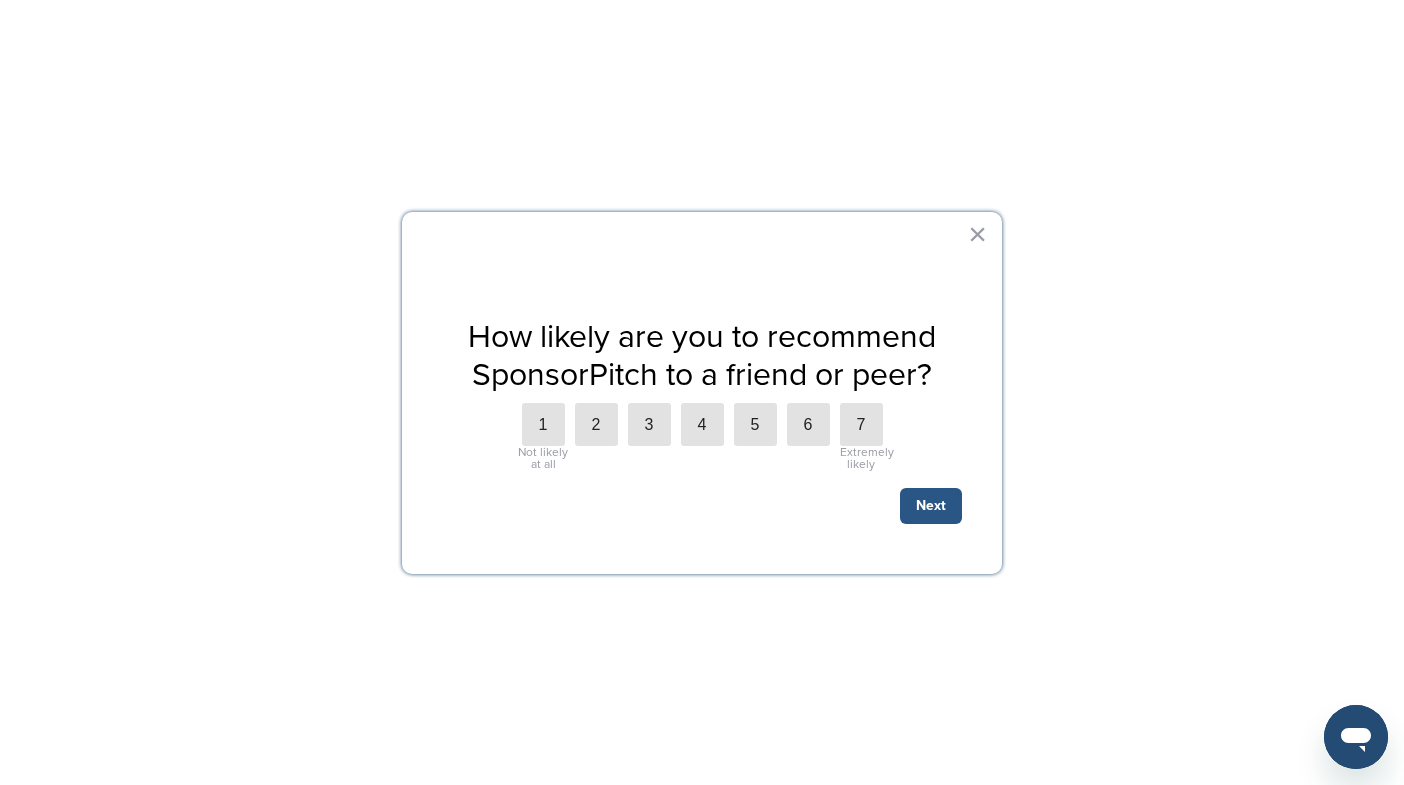 click on "Next" at bounding box center [931, 506] 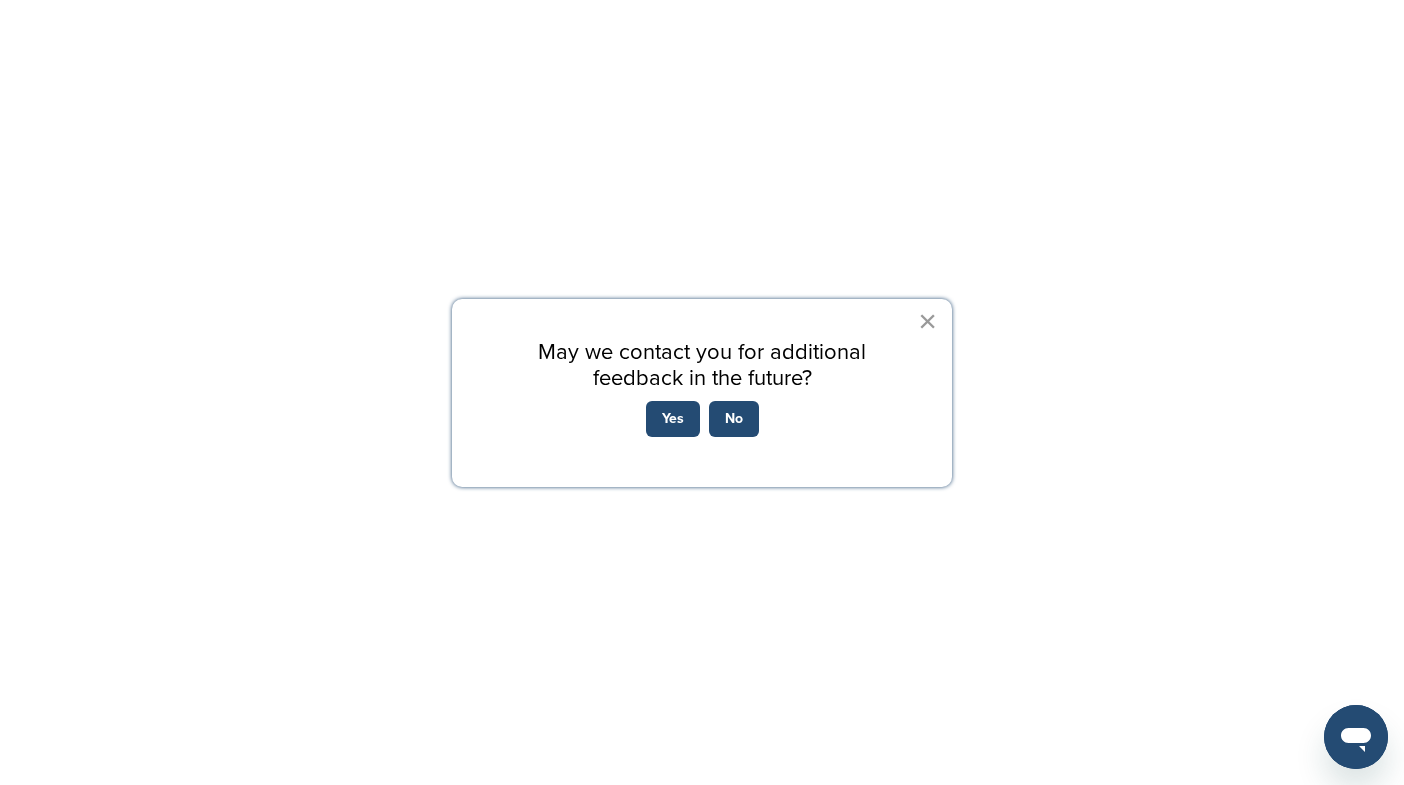click on "×" at bounding box center [927, 321] 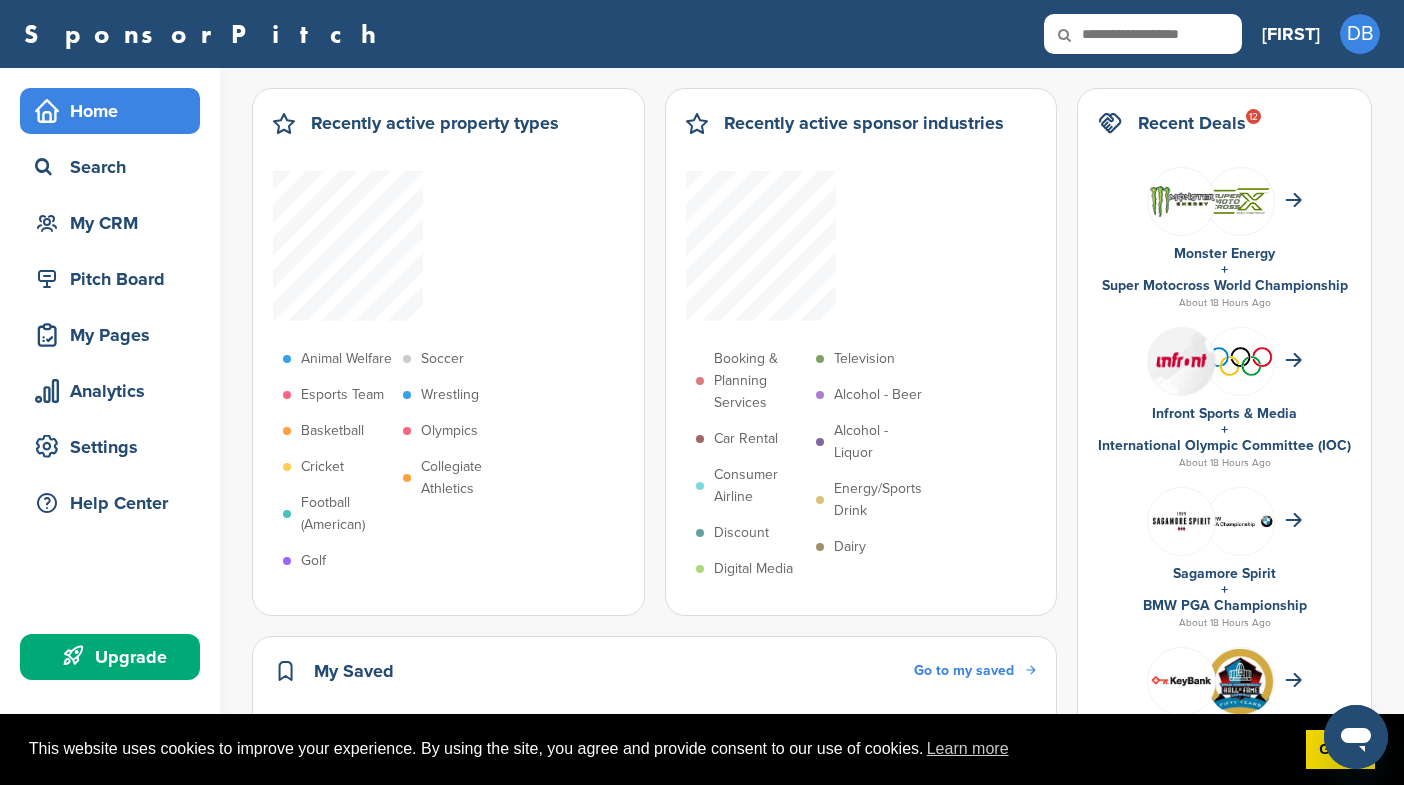 scroll, scrollTop: 0, scrollLeft: 0, axis: both 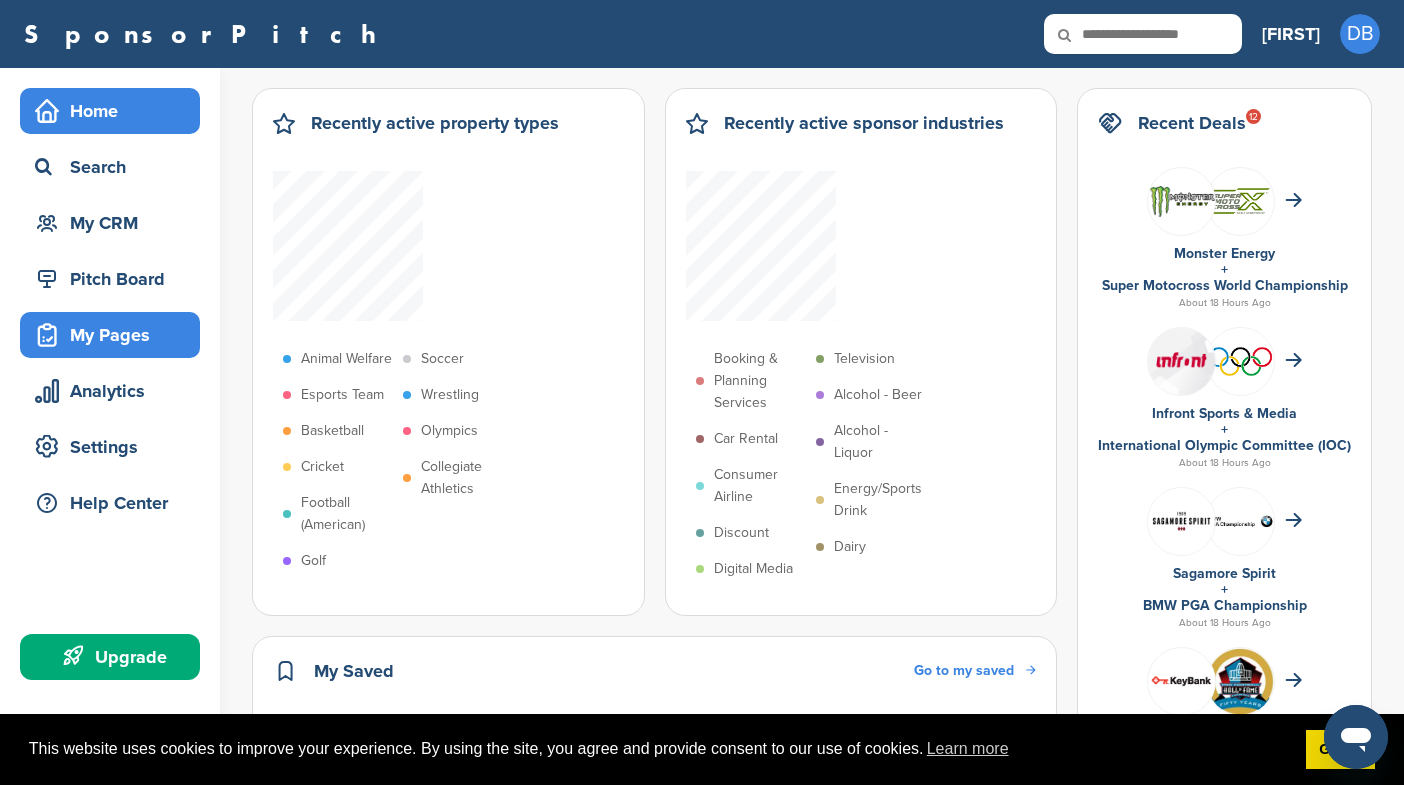 click on "My Pages" at bounding box center [115, 335] 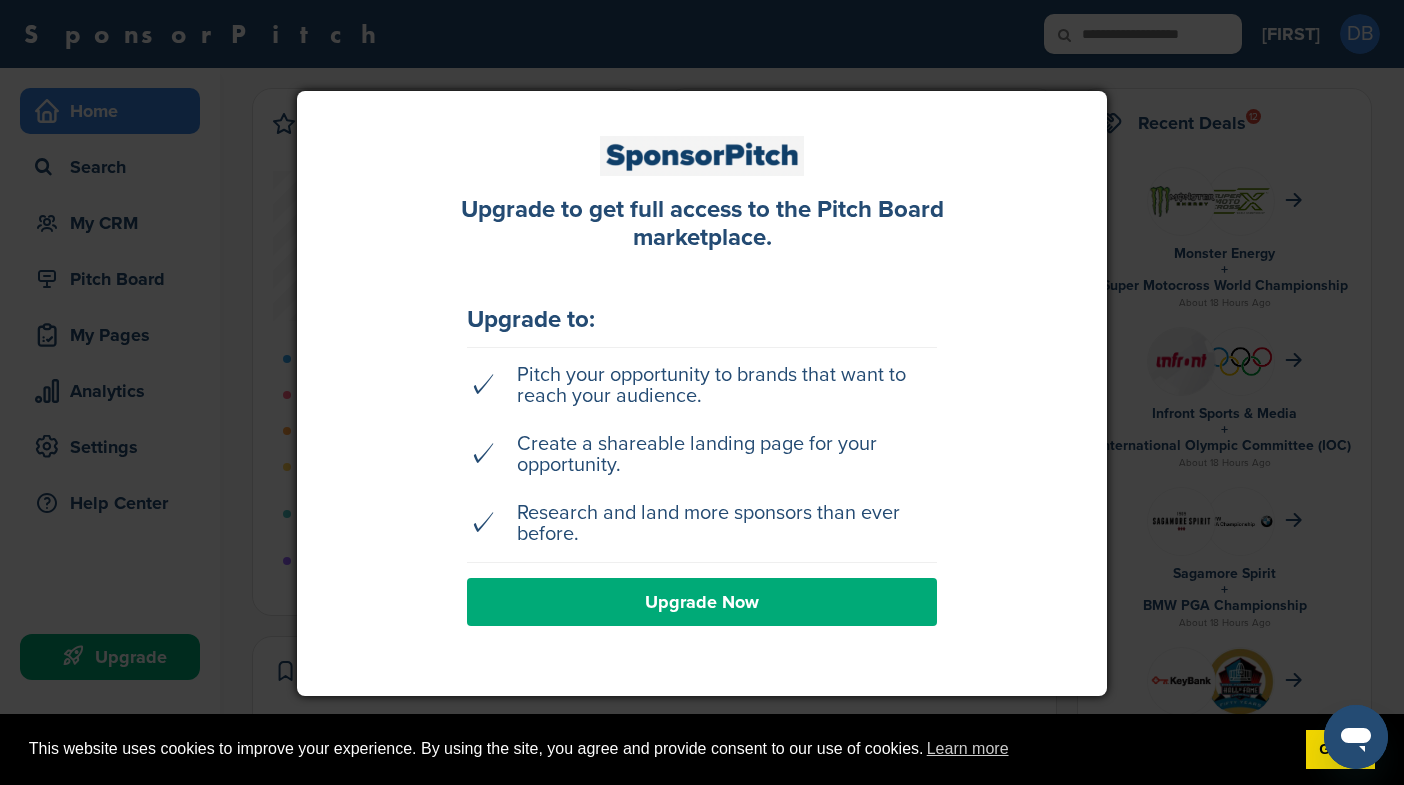 click at bounding box center [702, 392] 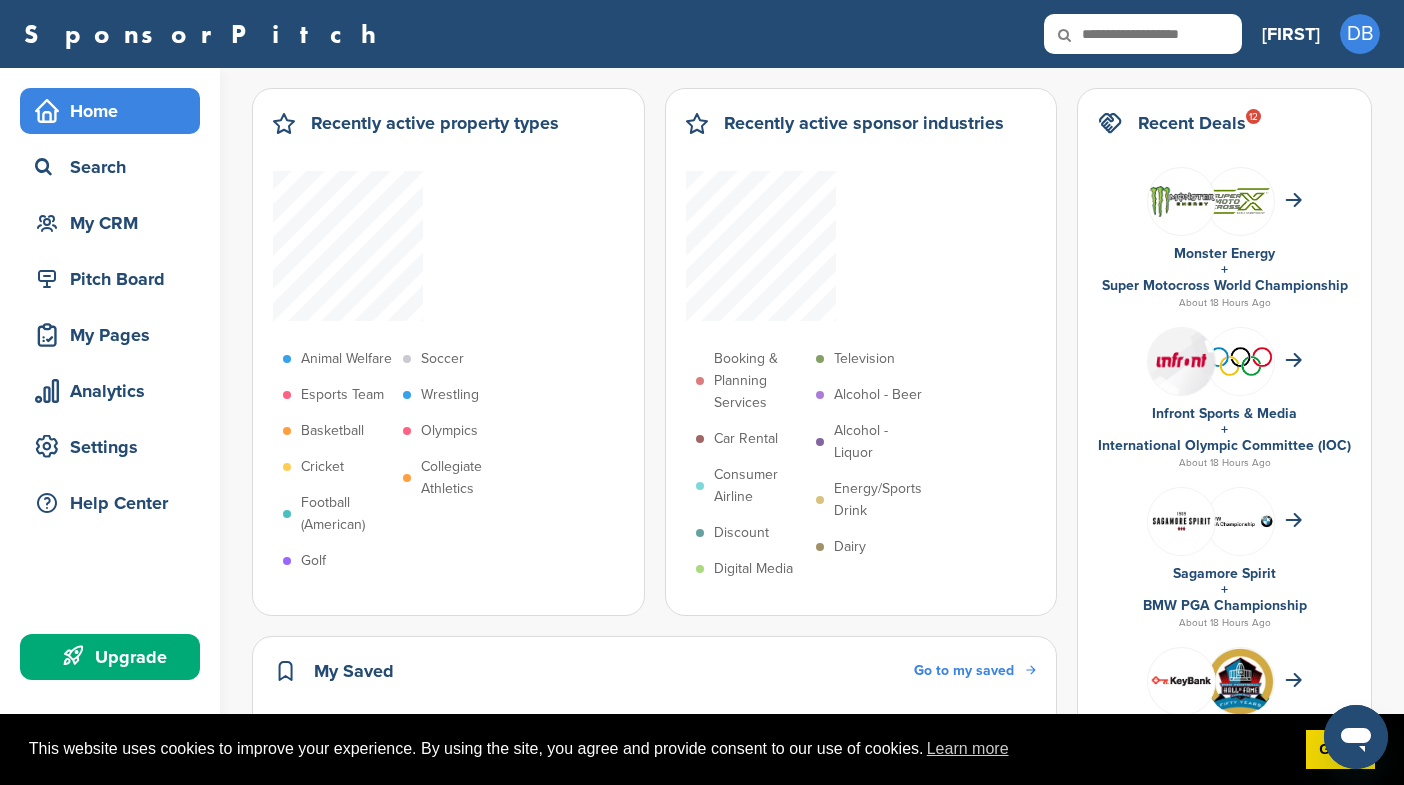 scroll, scrollTop: 0, scrollLeft: 0, axis: both 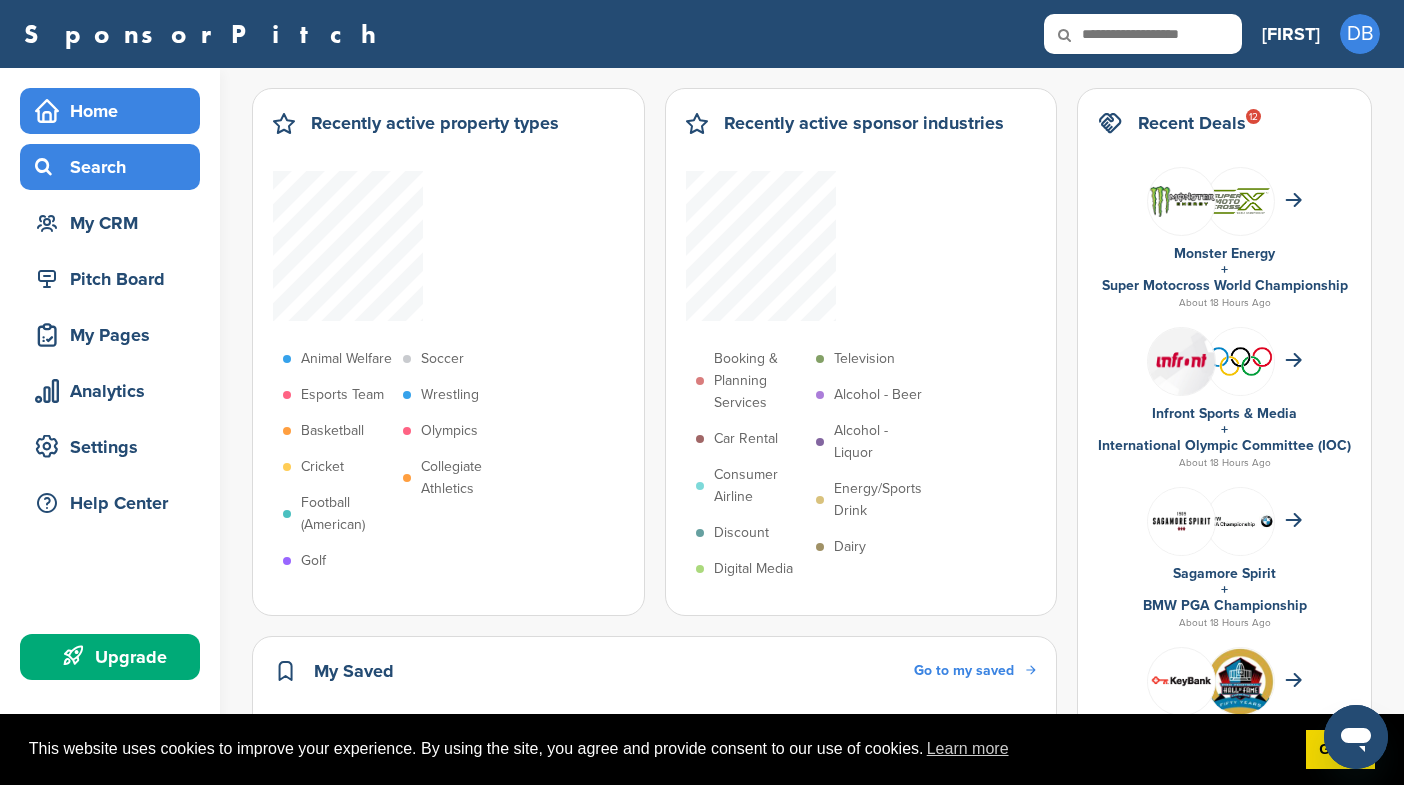 click on "Search" at bounding box center (115, 167) 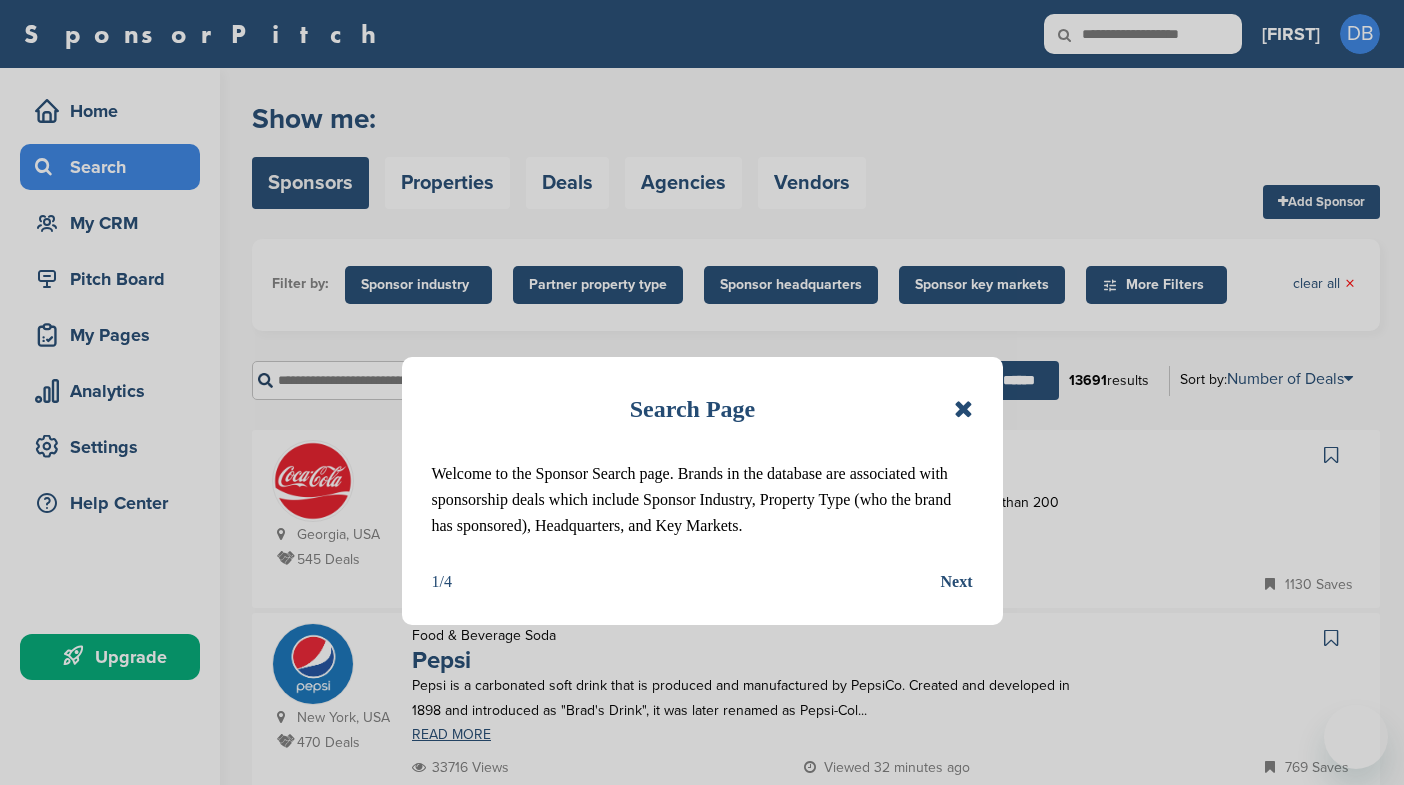 scroll, scrollTop: 0, scrollLeft: 0, axis: both 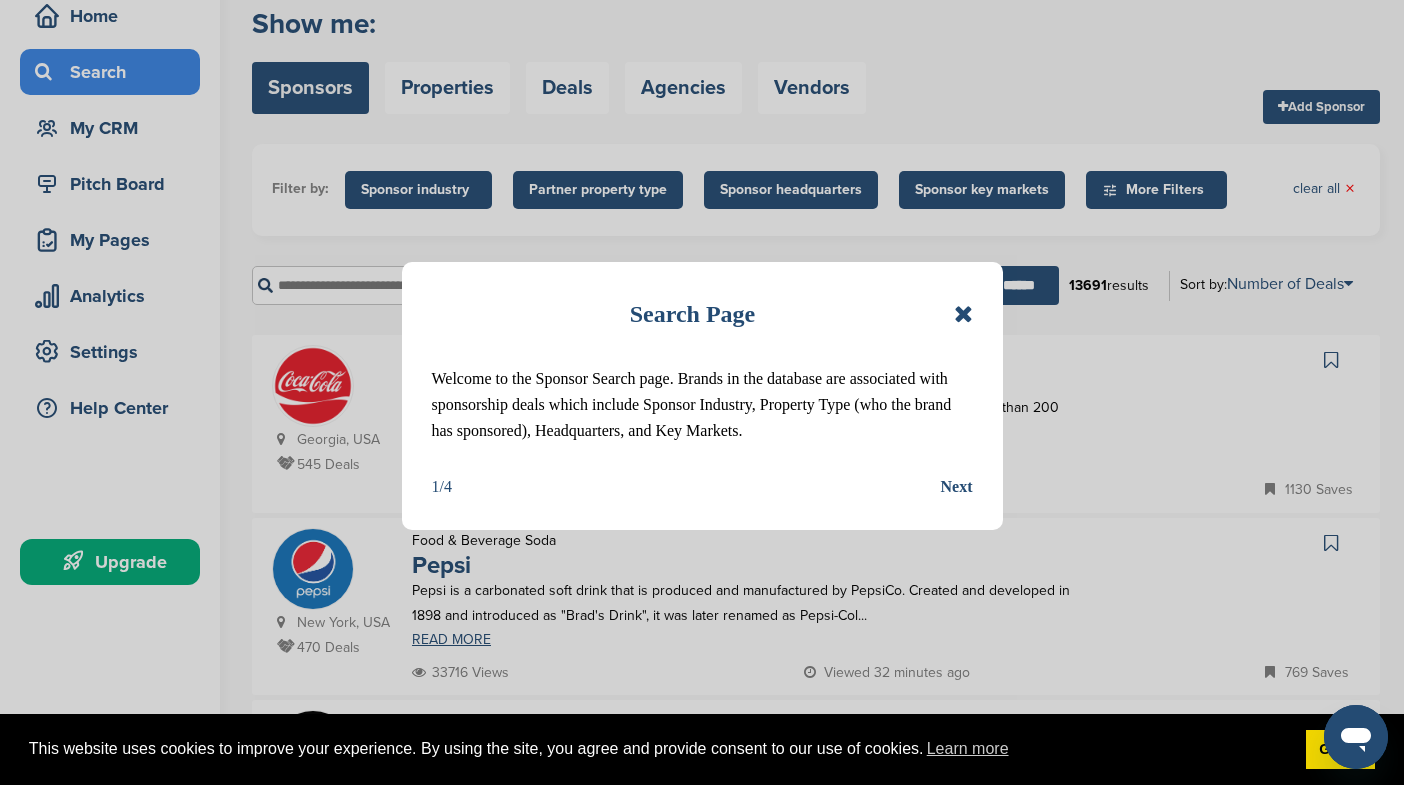 click at bounding box center [963, 314] 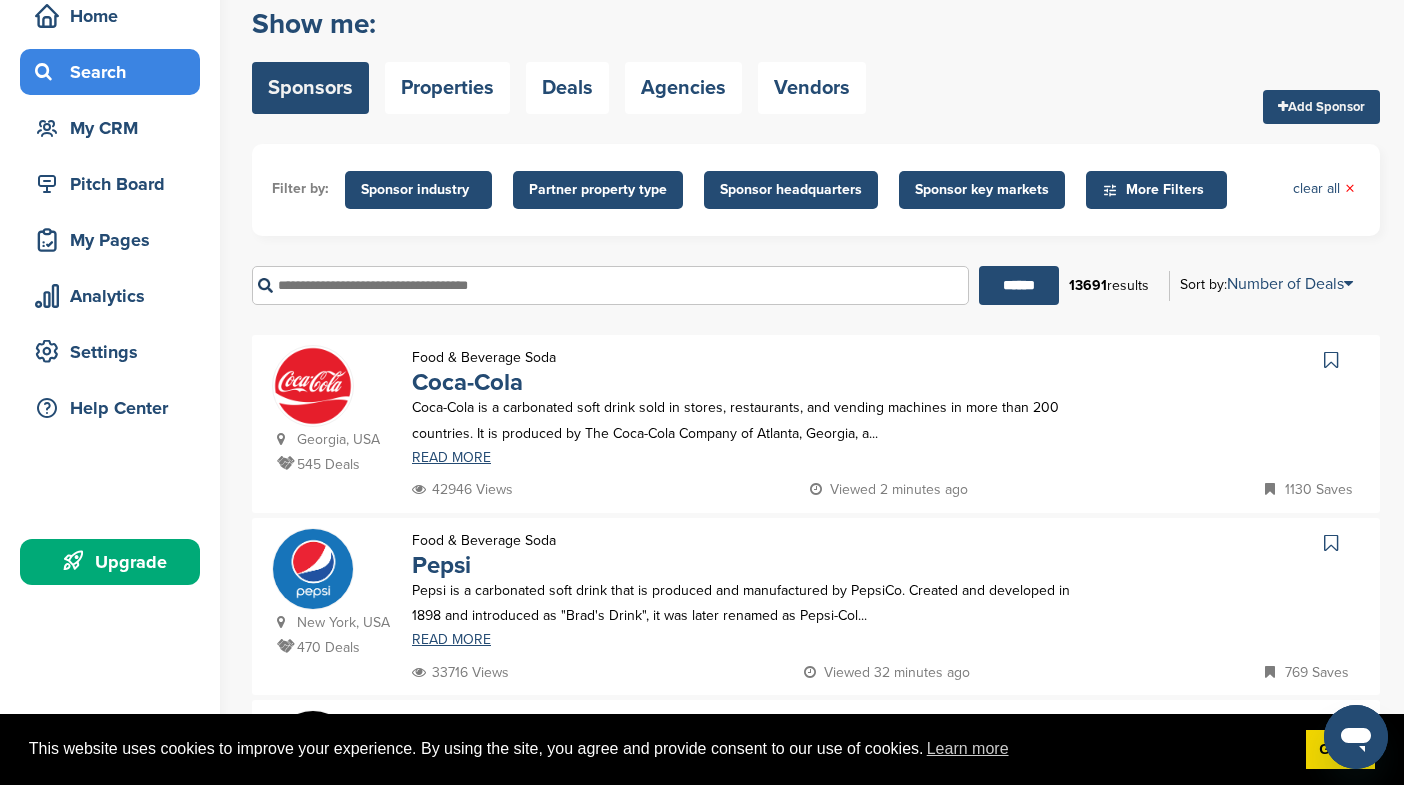 click on "Coca-Cola is a carbonated soft drink sold in stores, restaurants, and vending machines in more than 200 countries. It is produced by The Coca-Cola Company of Atlanta, Georgia, a..." at bounding box center [755, 420] 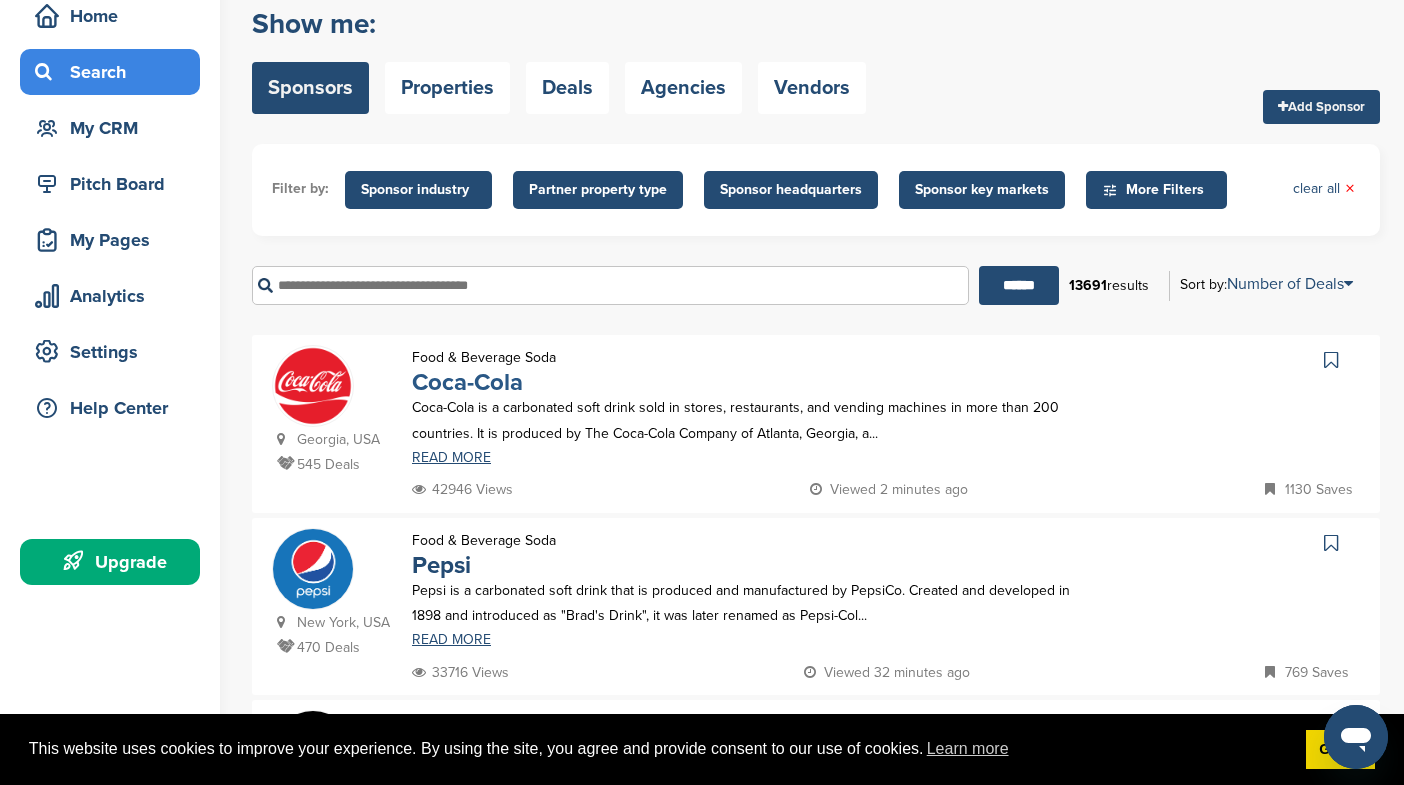 click on "Coca-Cola" at bounding box center [467, 382] 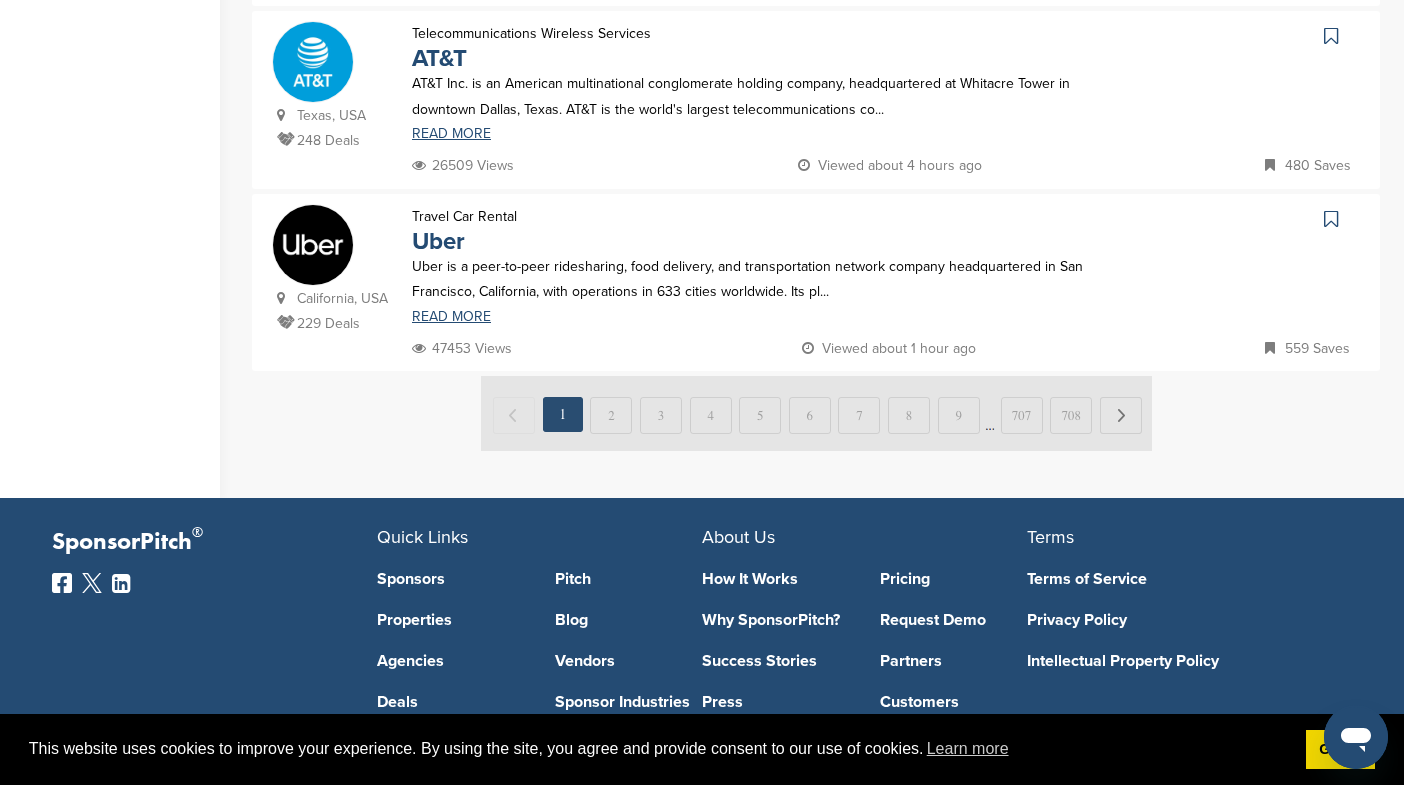 scroll, scrollTop: 1911, scrollLeft: 0, axis: vertical 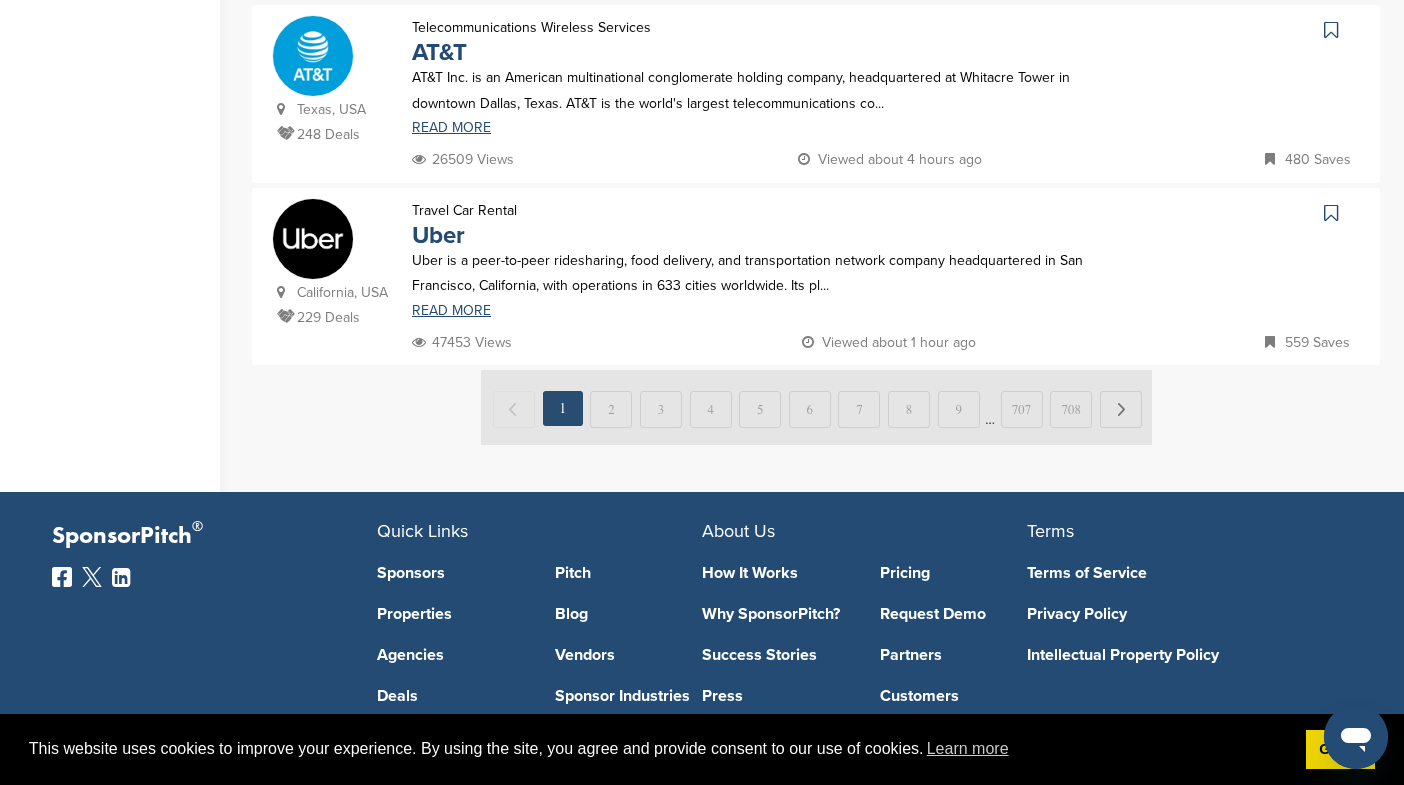 click at bounding box center [816, 407] 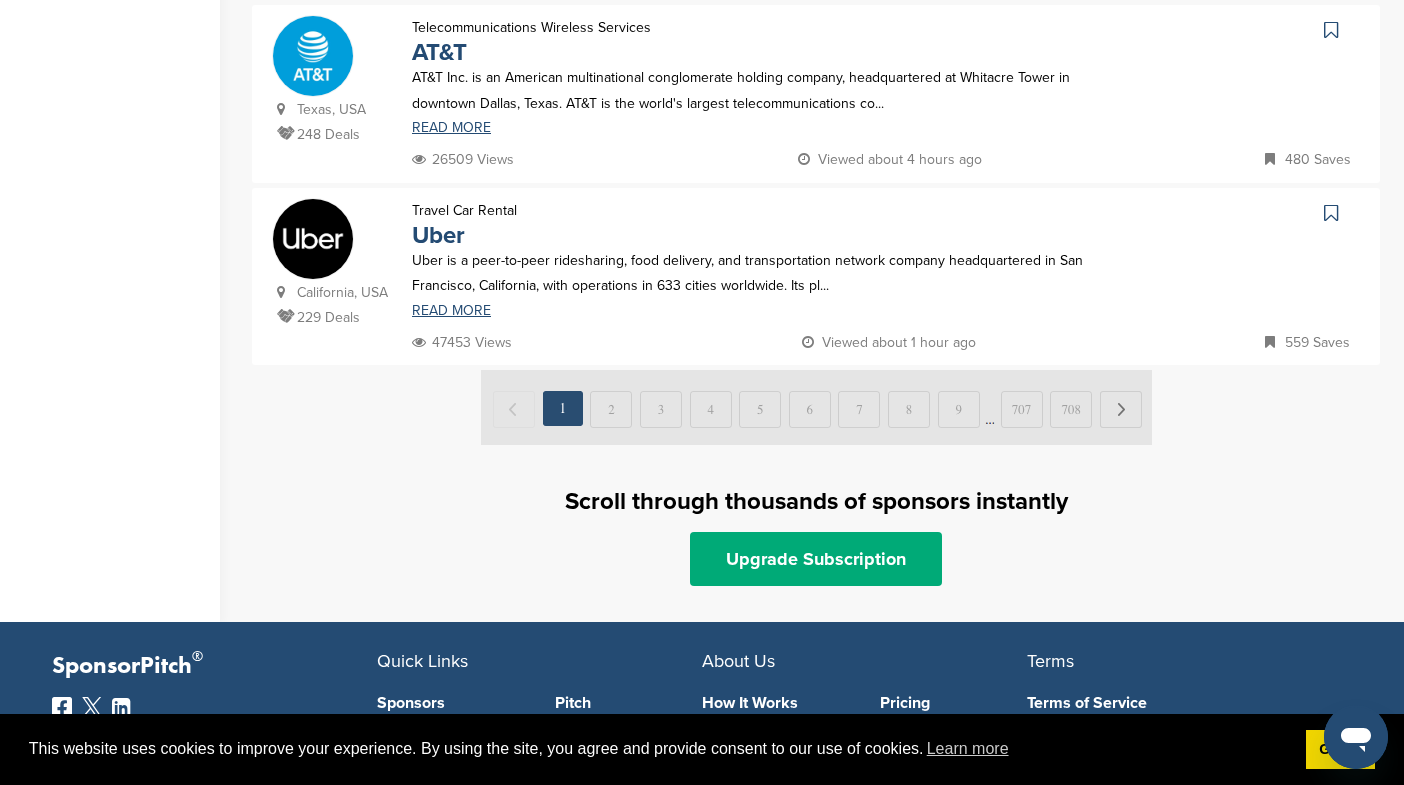 click at bounding box center (816, 407) 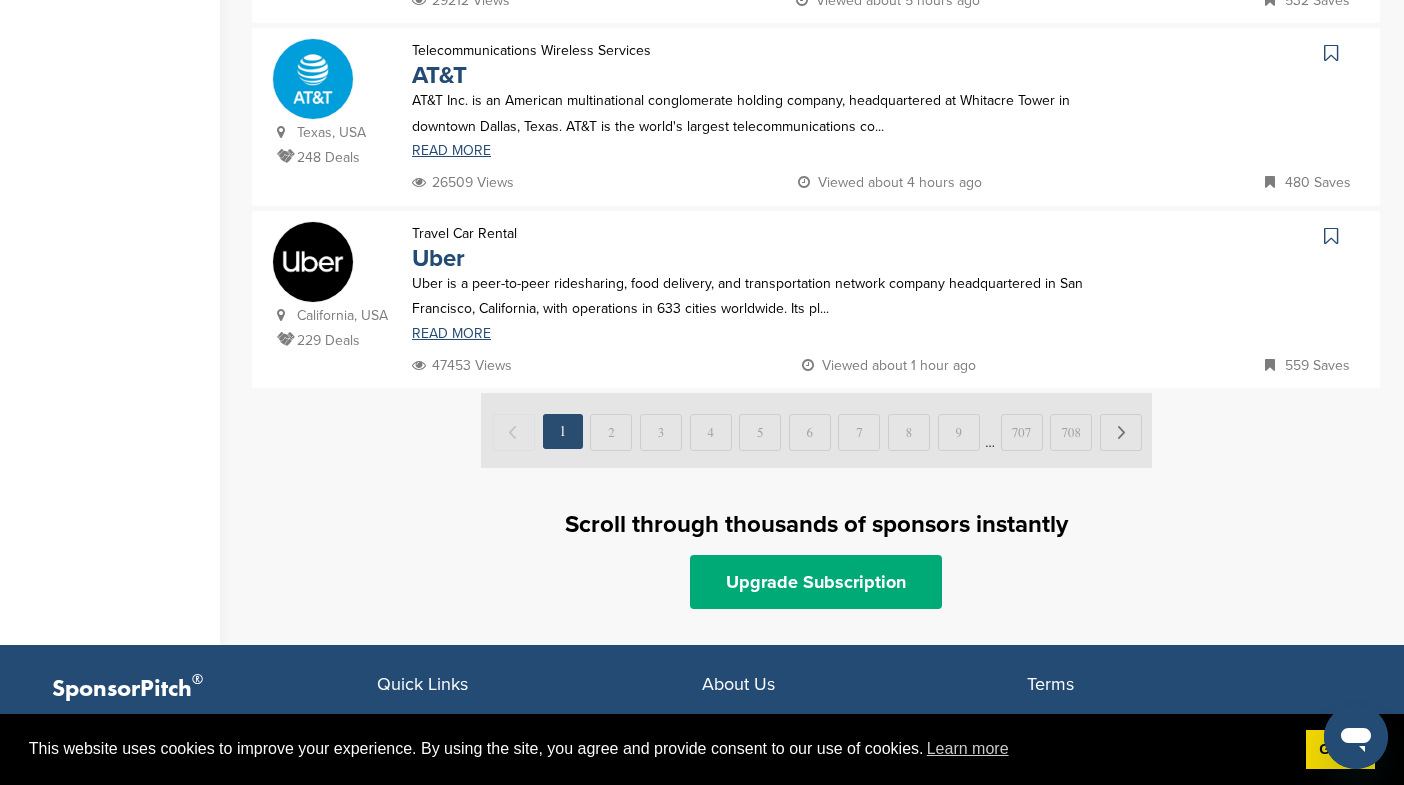 scroll, scrollTop: 1889, scrollLeft: 0, axis: vertical 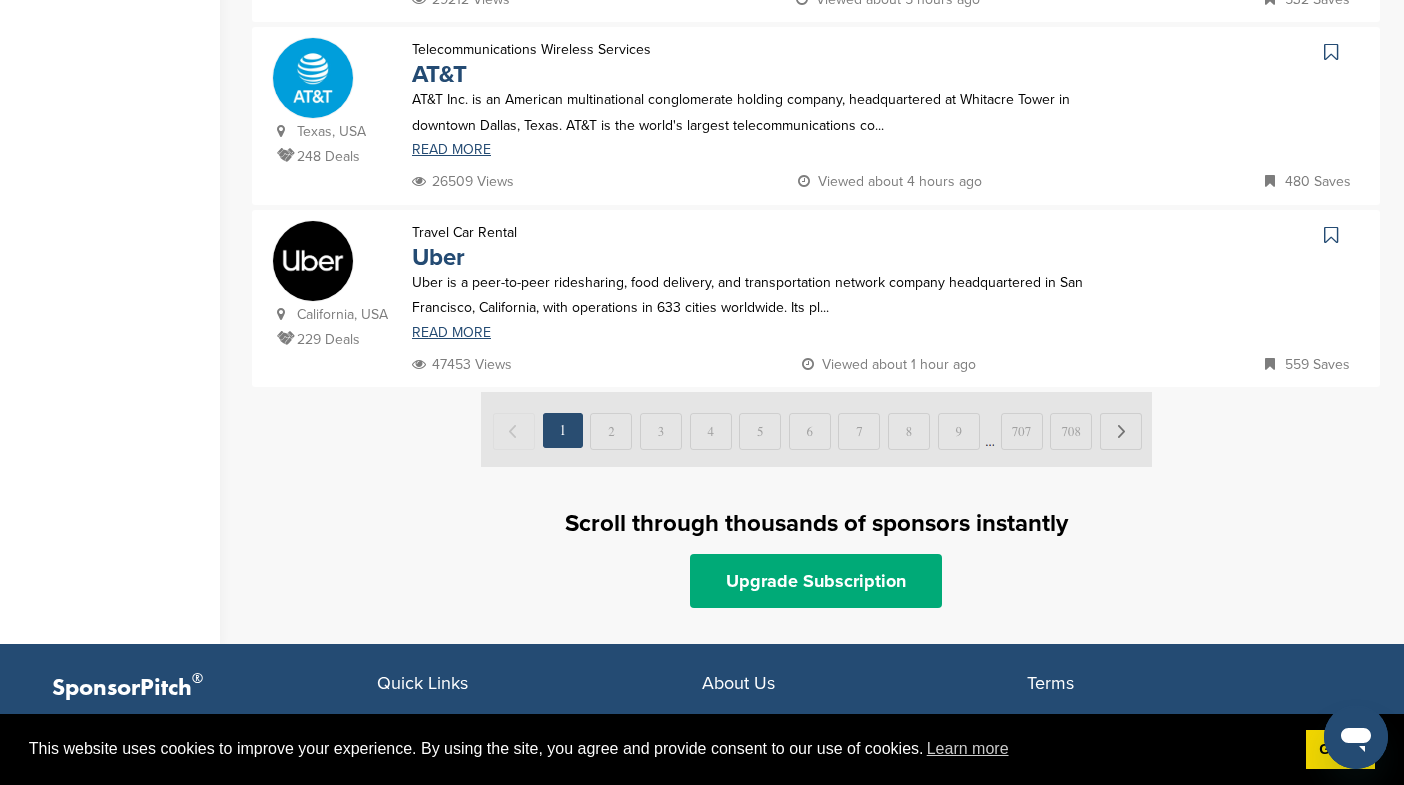 click at bounding box center [816, 429] 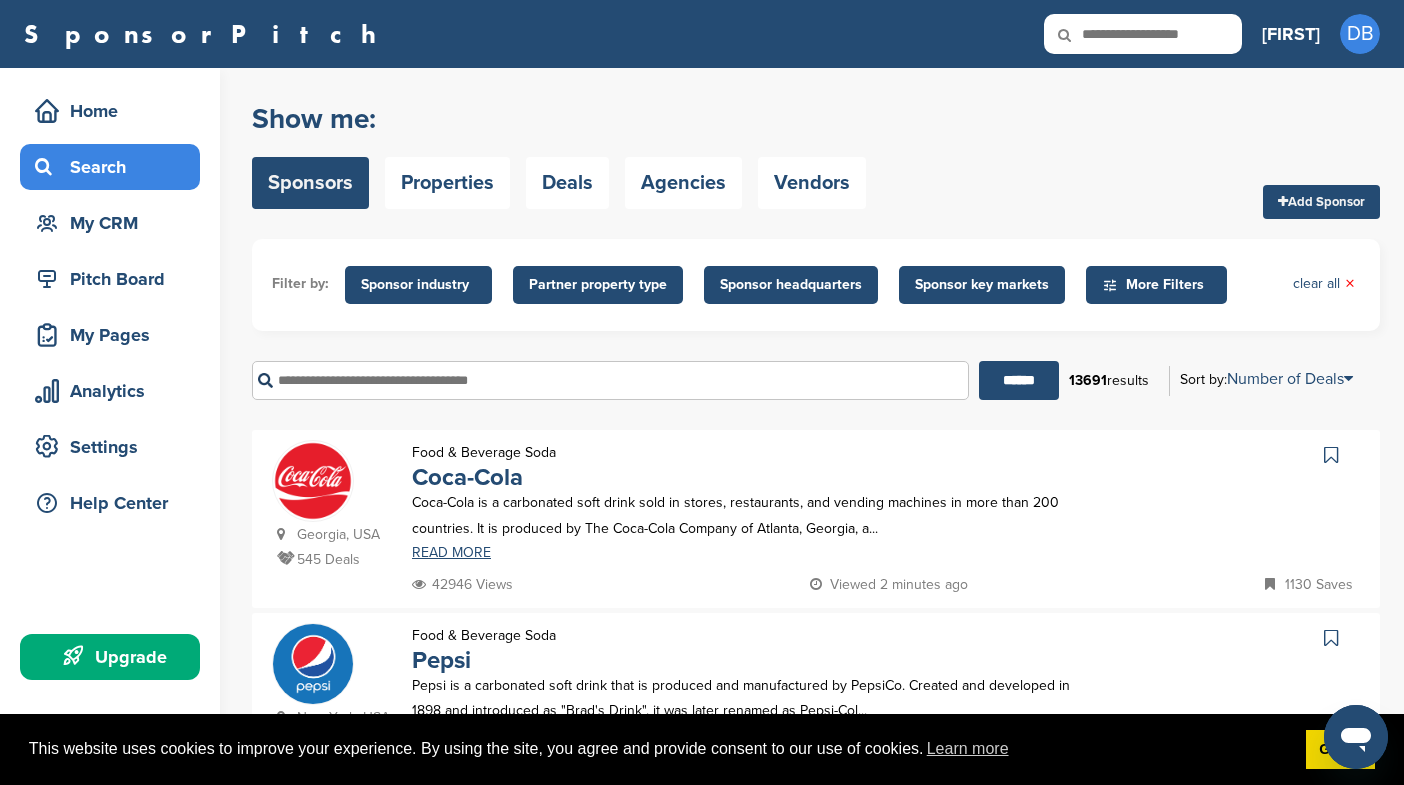scroll, scrollTop: 0, scrollLeft: 0, axis: both 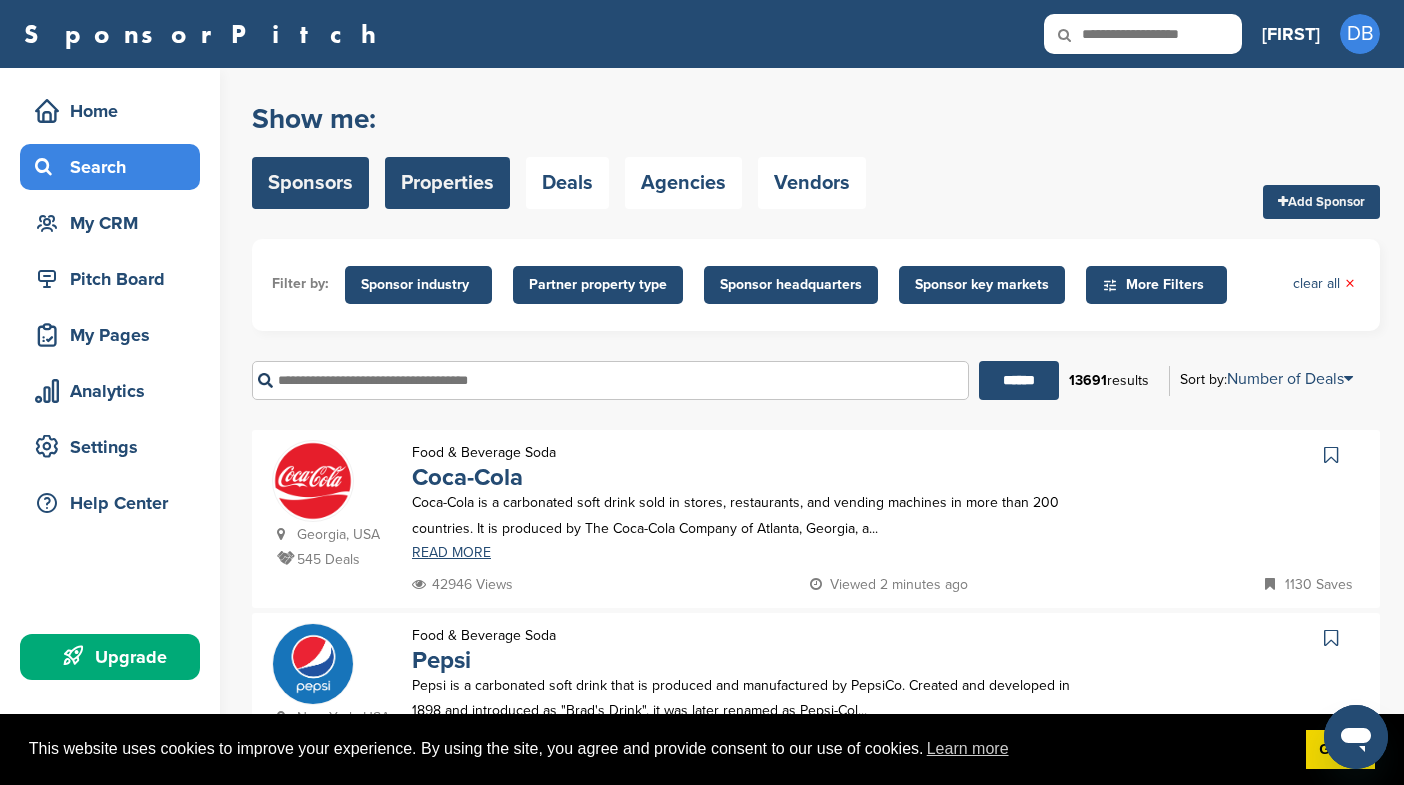 click on "Properties" at bounding box center [447, 183] 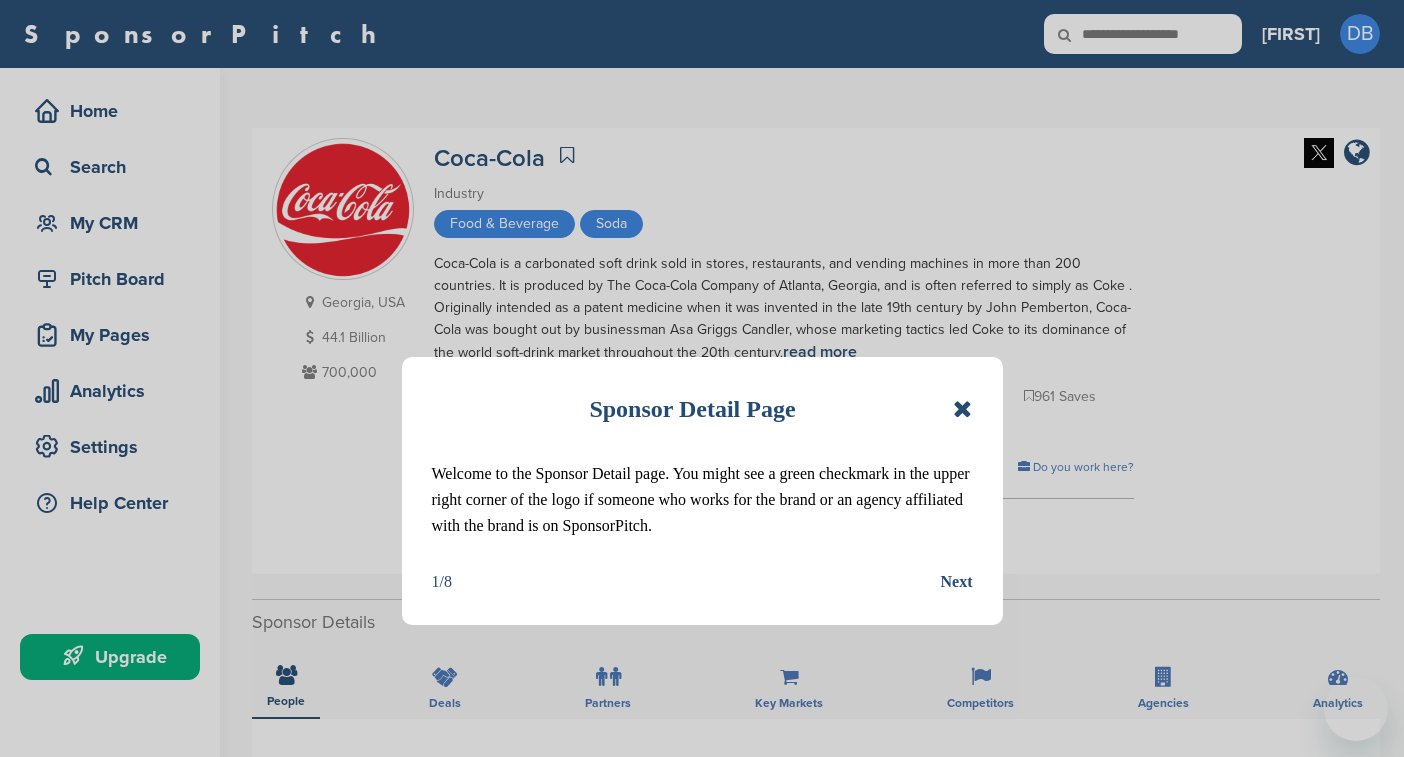 scroll, scrollTop: 0, scrollLeft: 0, axis: both 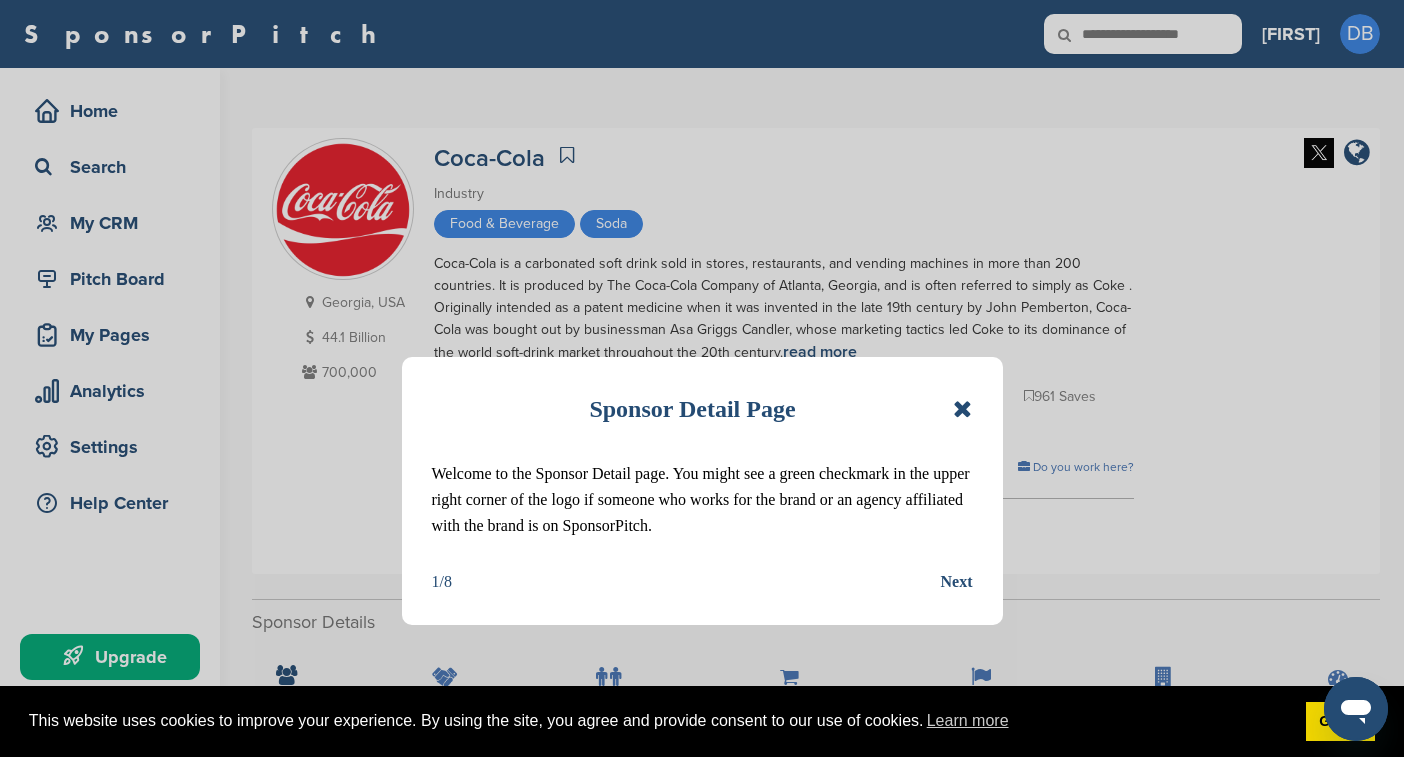 click at bounding box center (962, 409) 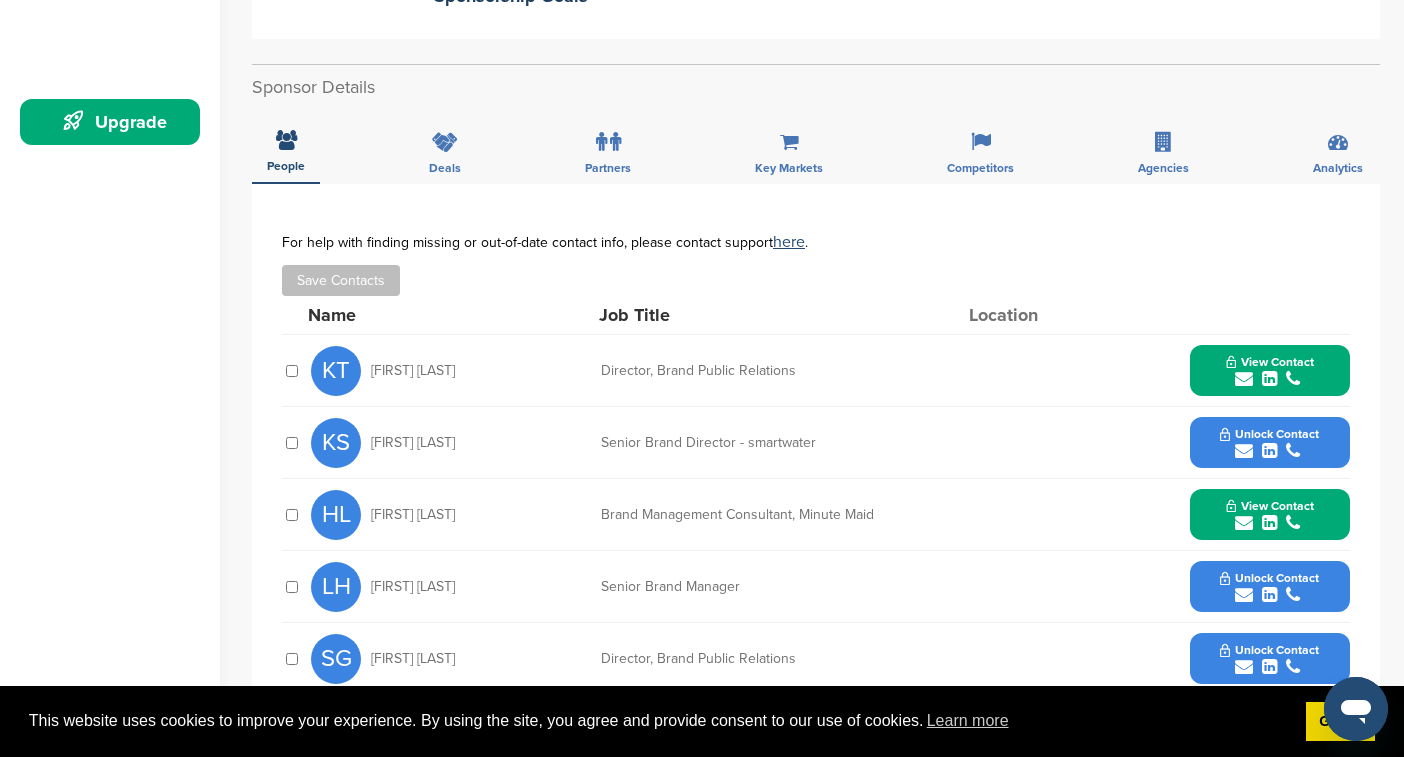 scroll, scrollTop: 534, scrollLeft: 0, axis: vertical 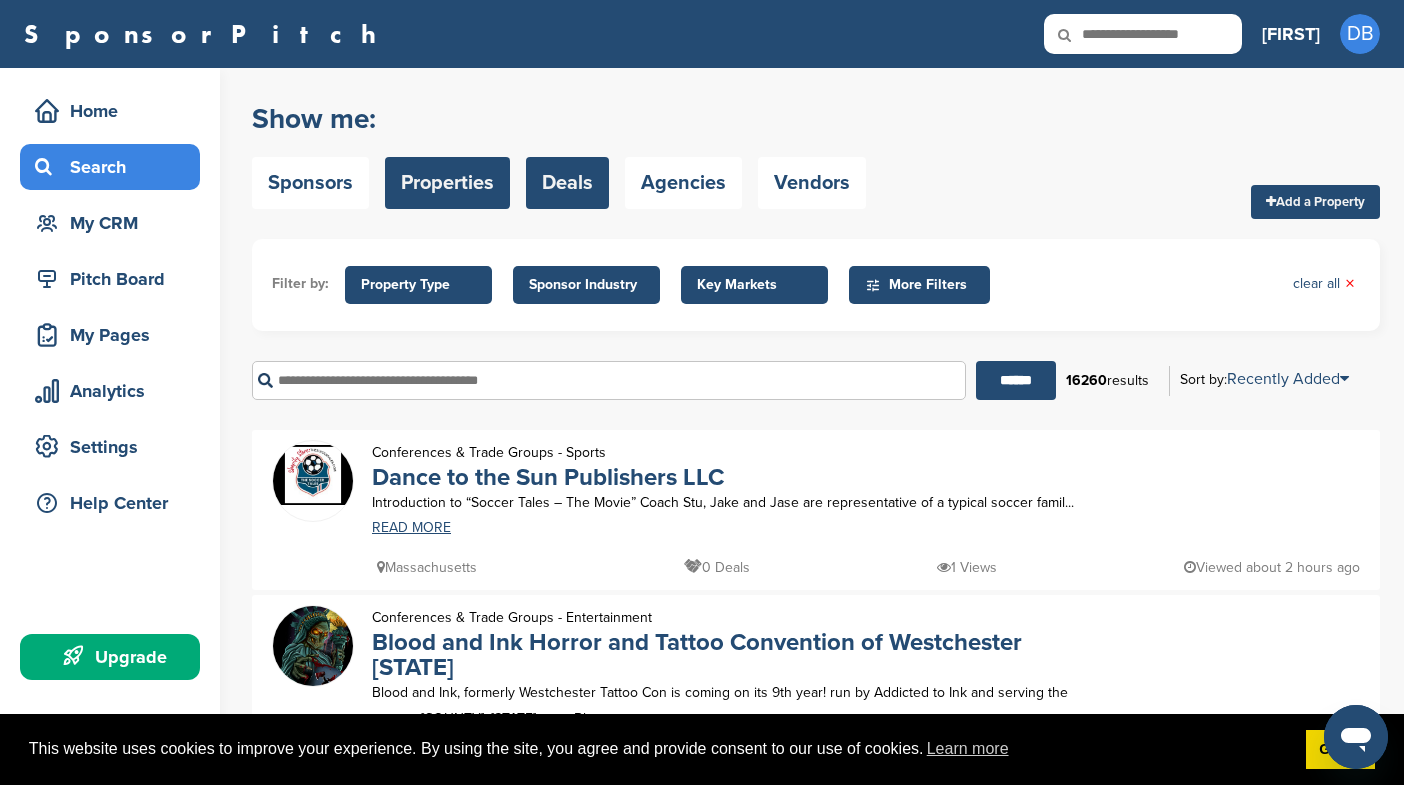 click on "Deals" at bounding box center [567, 183] 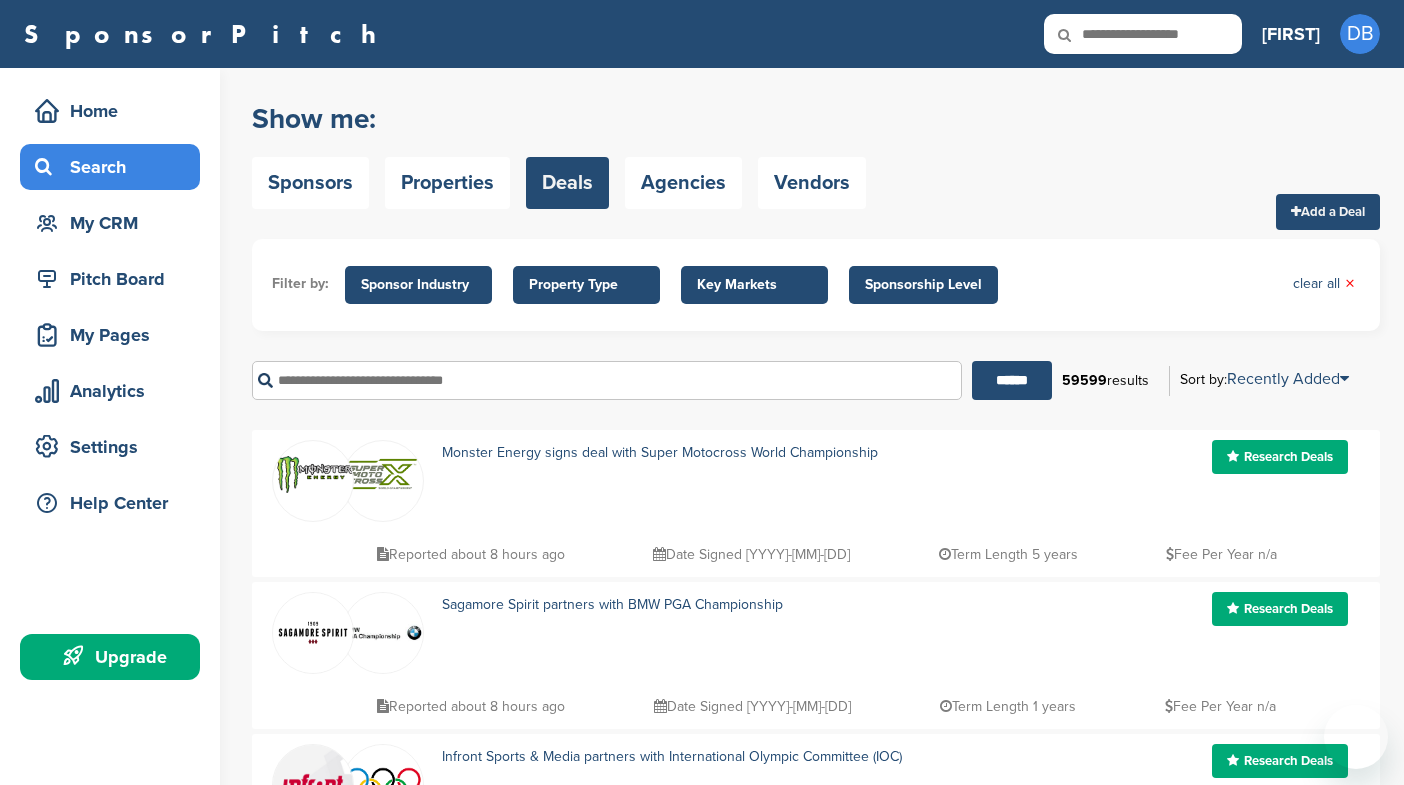 scroll, scrollTop: 0, scrollLeft: 0, axis: both 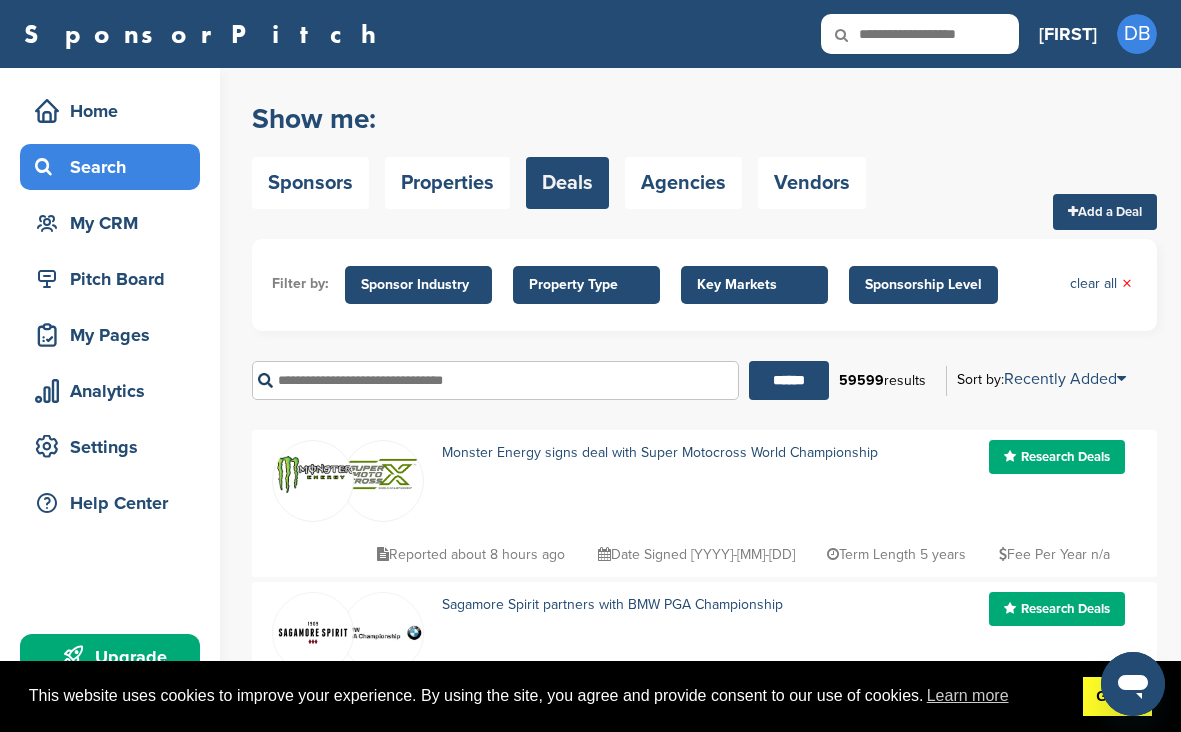 click on "Got it!" at bounding box center [1117, 697] 